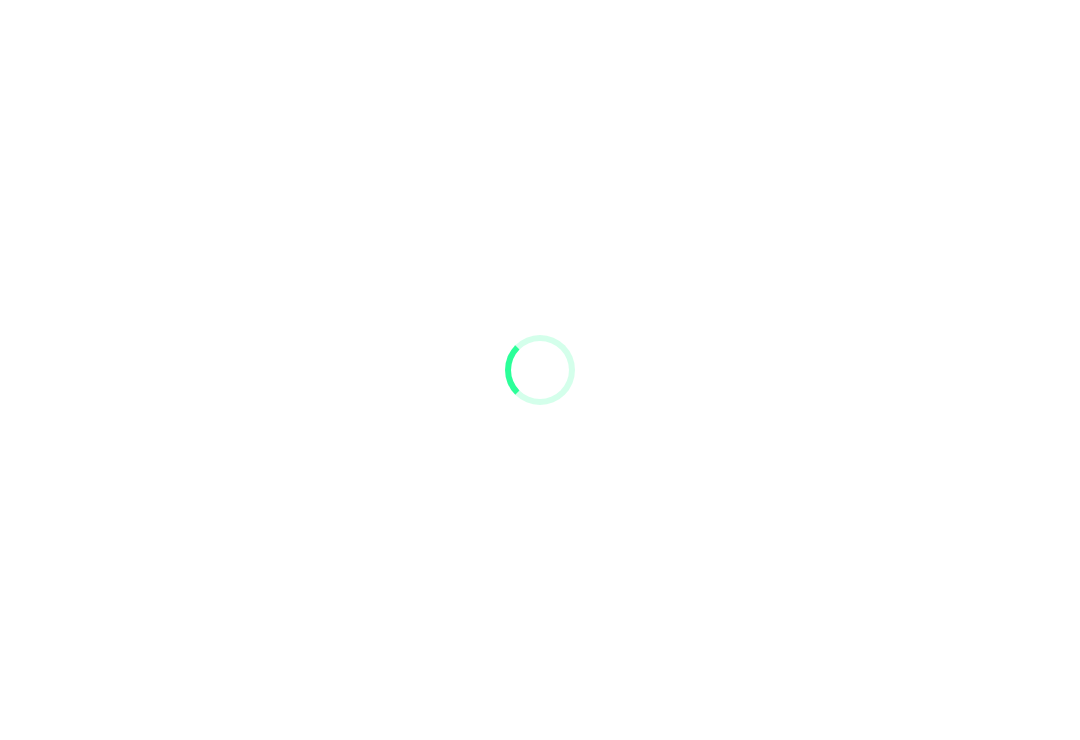 scroll, scrollTop: 0, scrollLeft: 0, axis: both 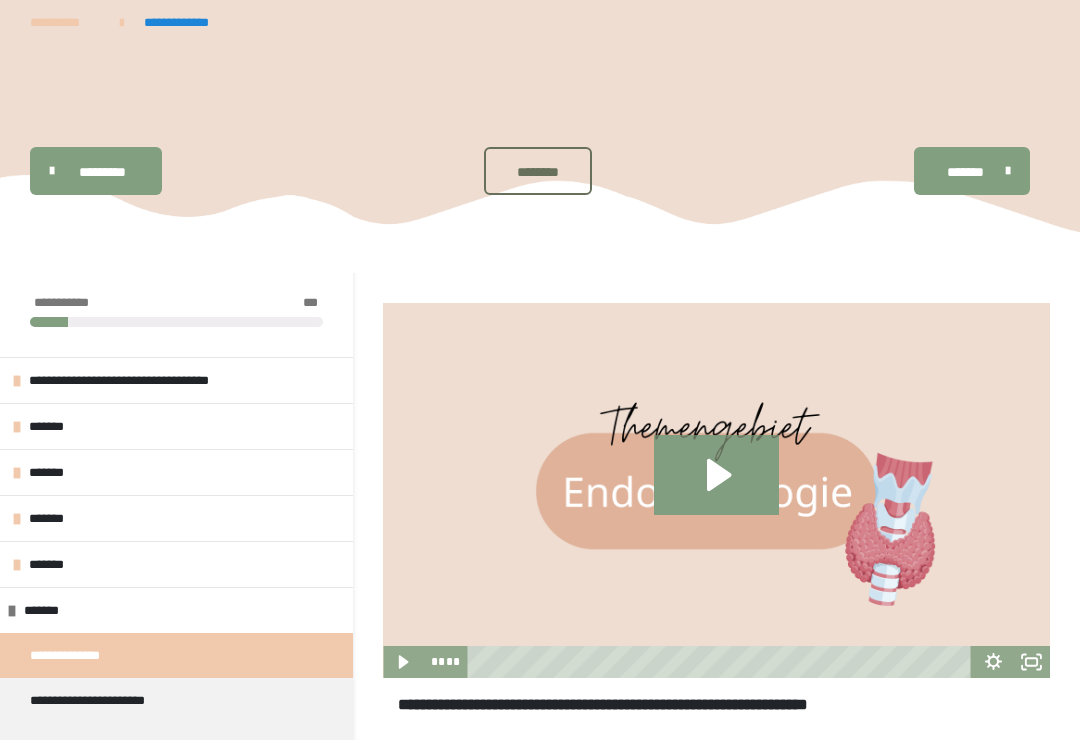 click 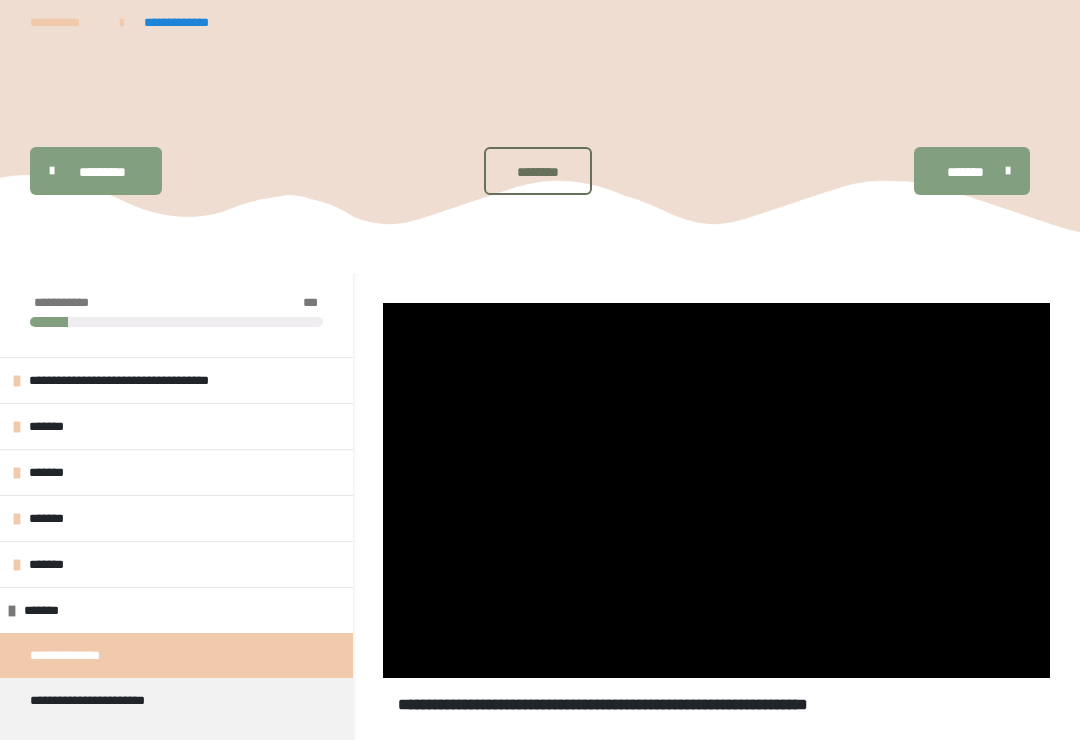 click at bounding box center (716, 490) 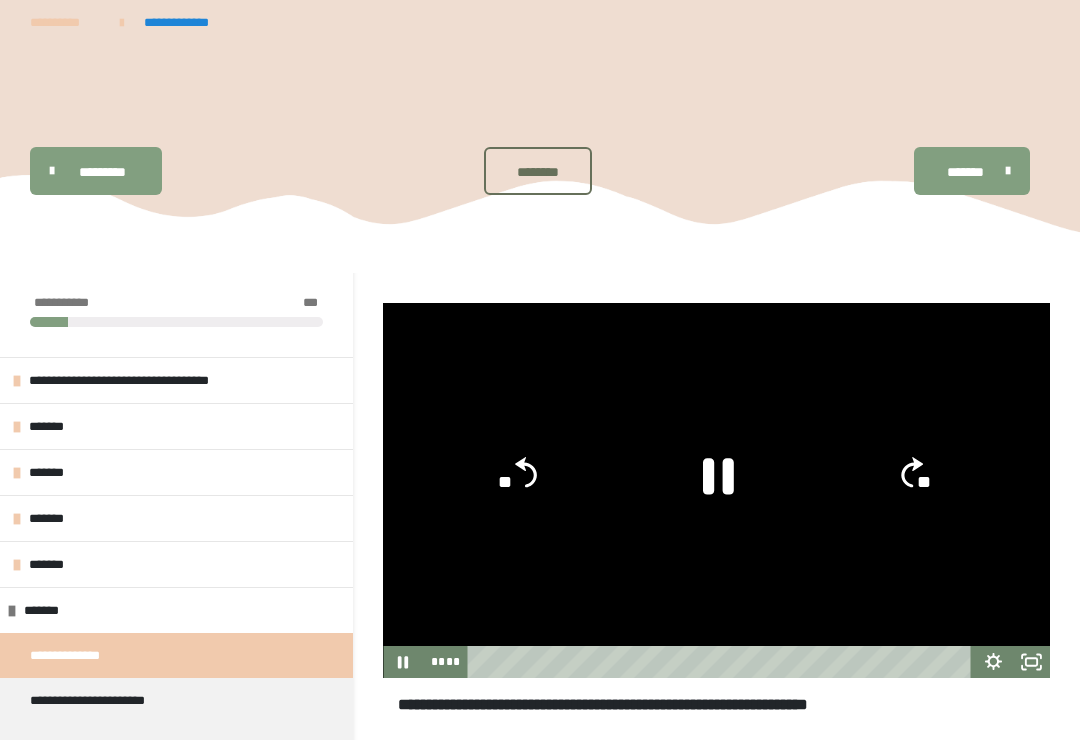 click 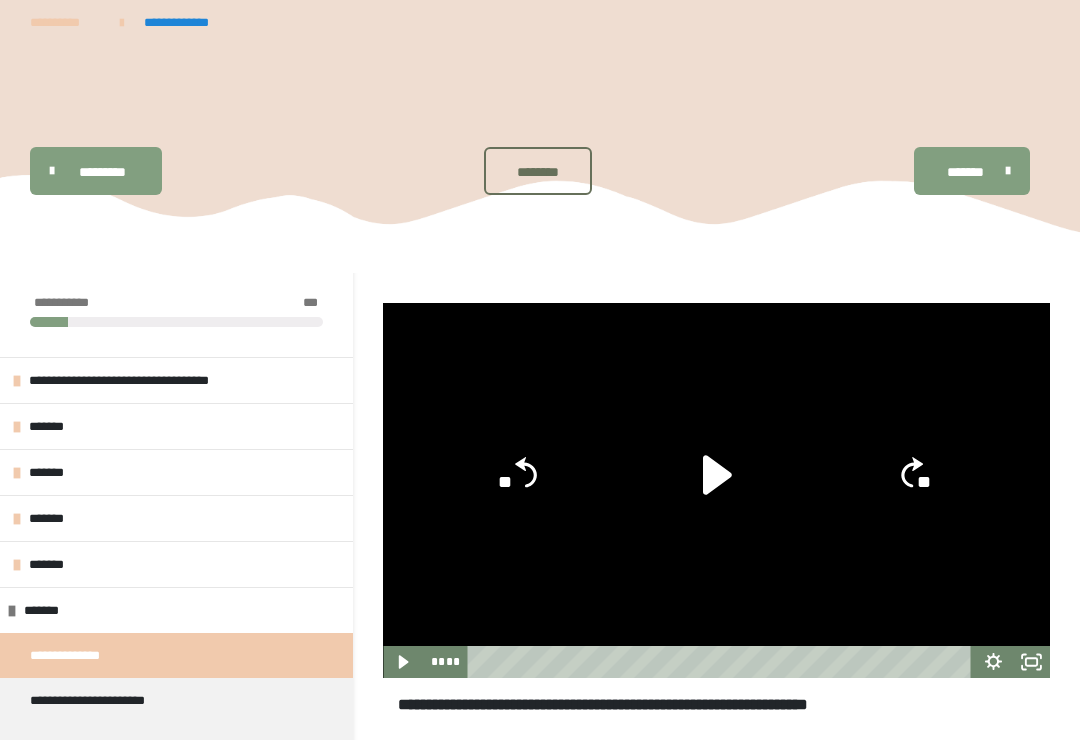 click 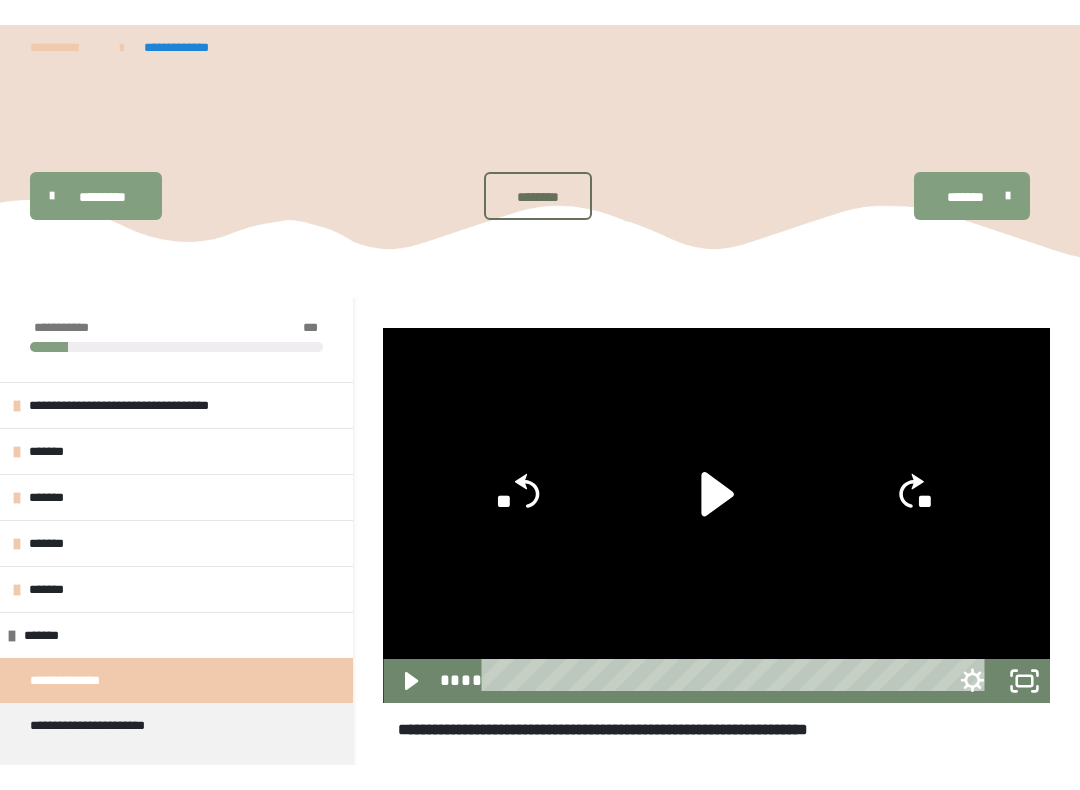 scroll, scrollTop: 20, scrollLeft: 0, axis: vertical 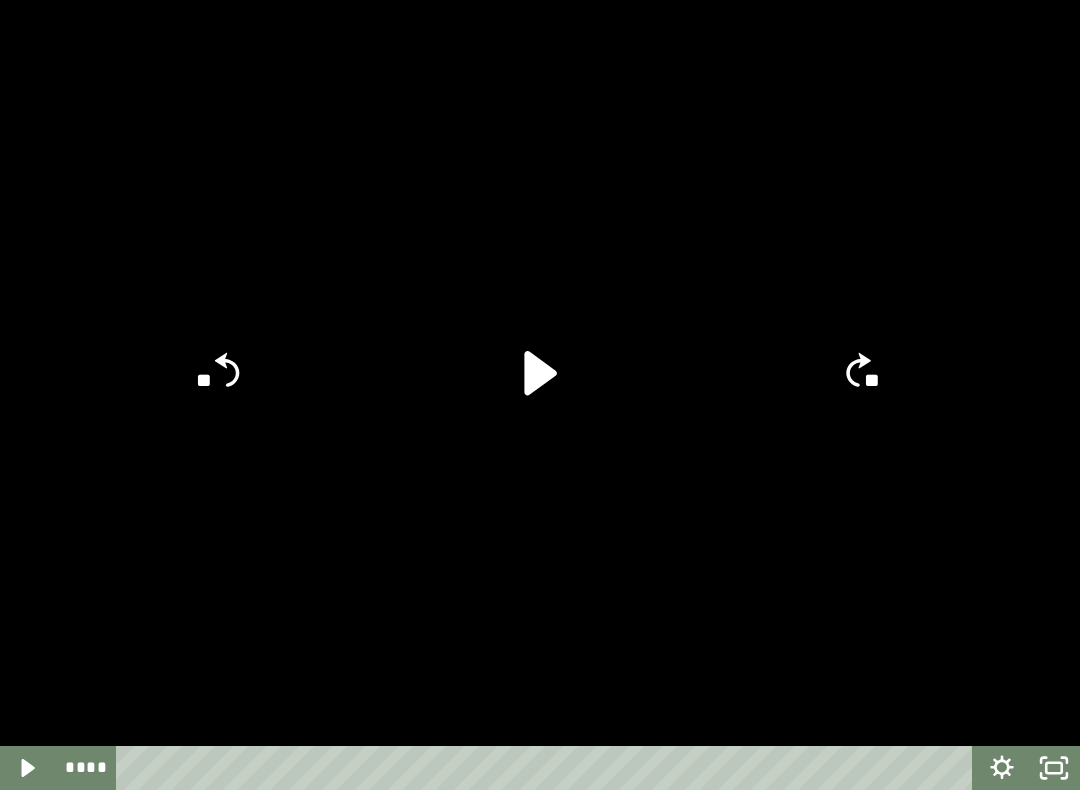 click 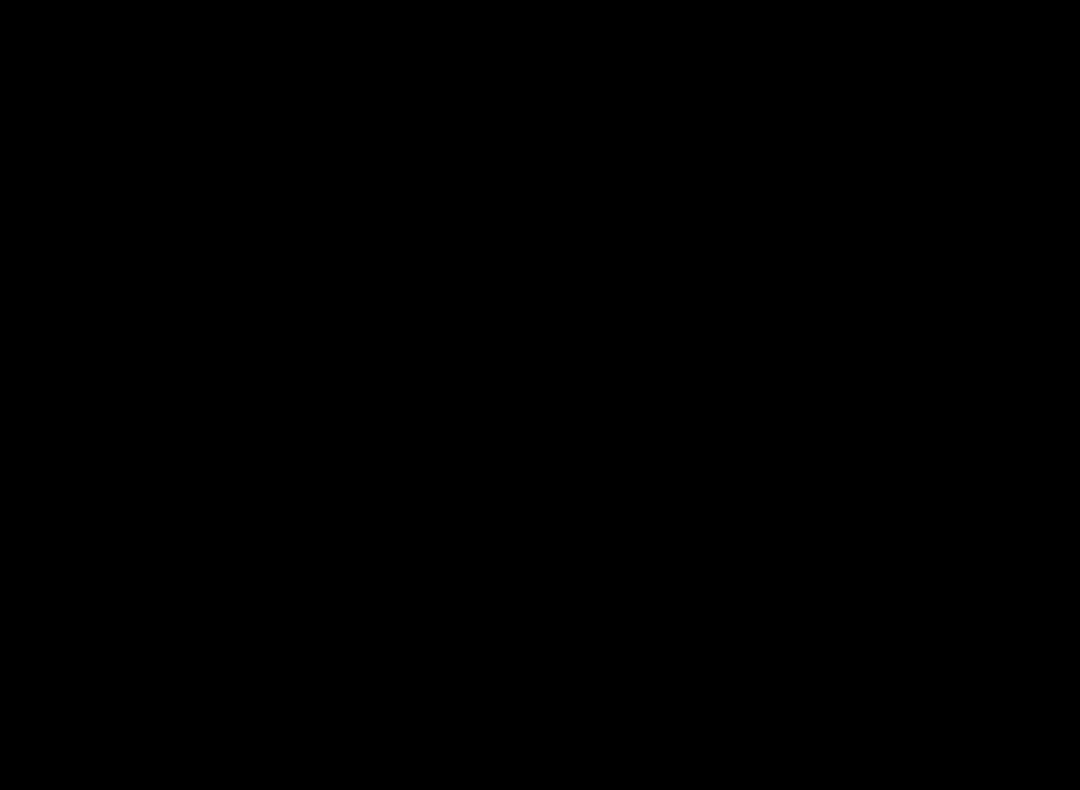 click at bounding box center [540, 395] 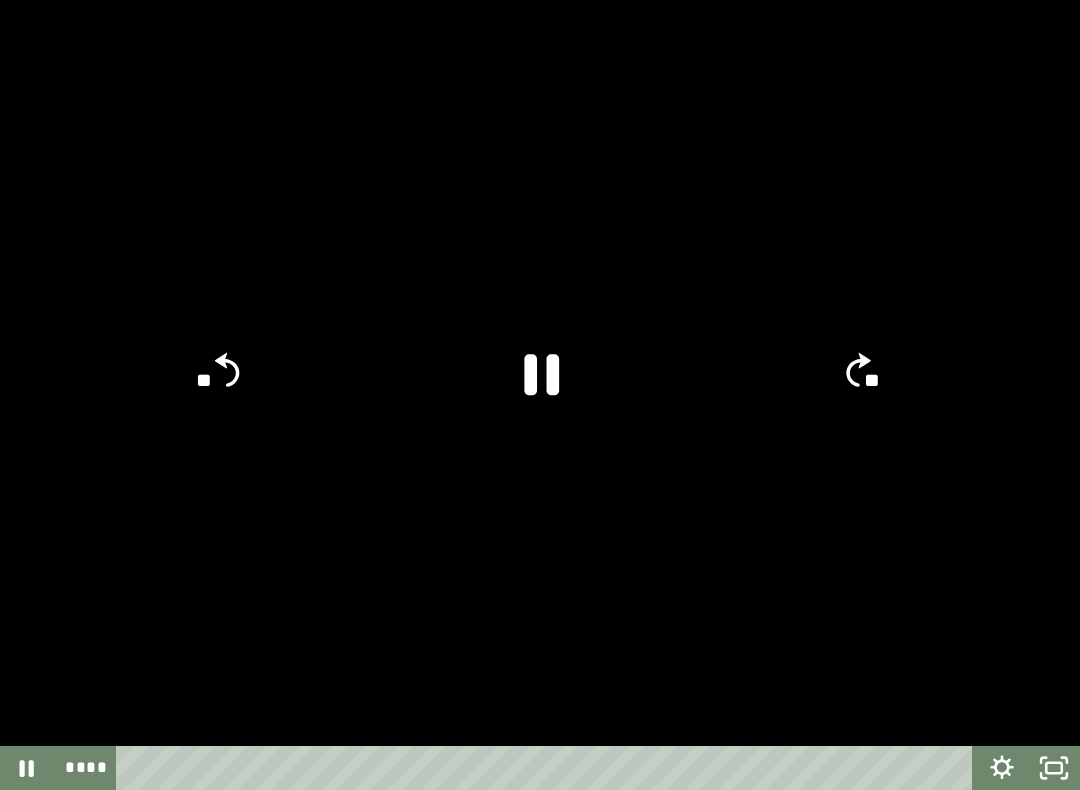 click 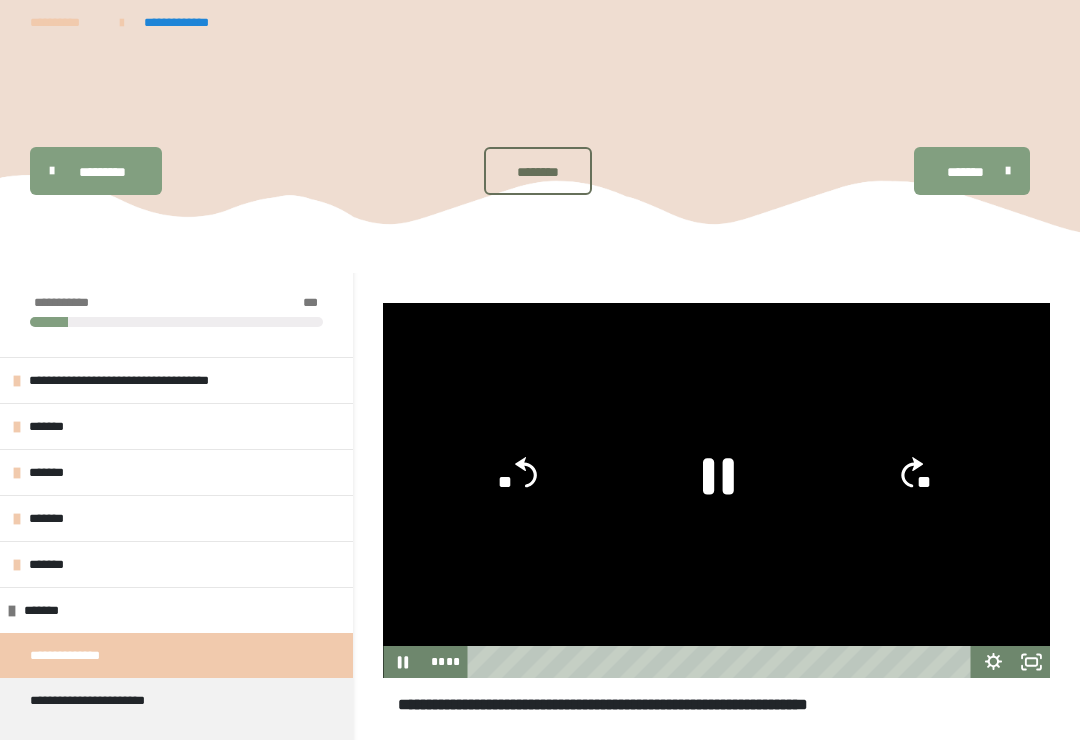 click 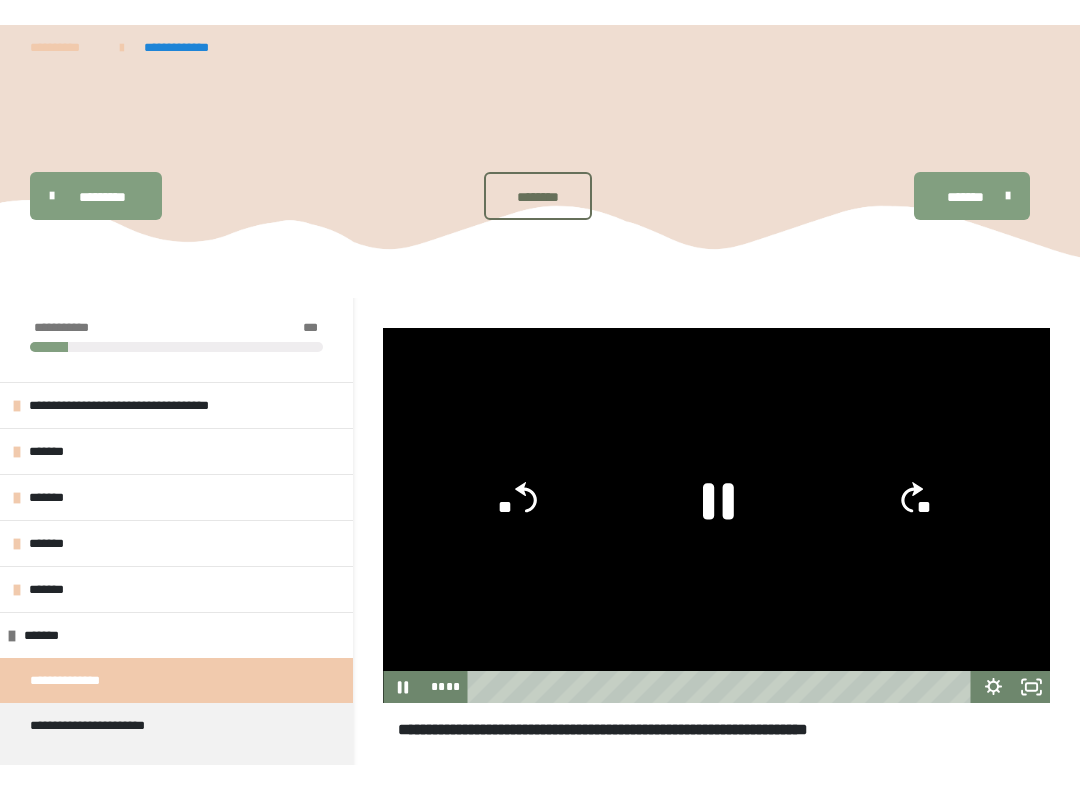 scroll, scrollTop: 20, scrollLeft: 0, axis: vertical 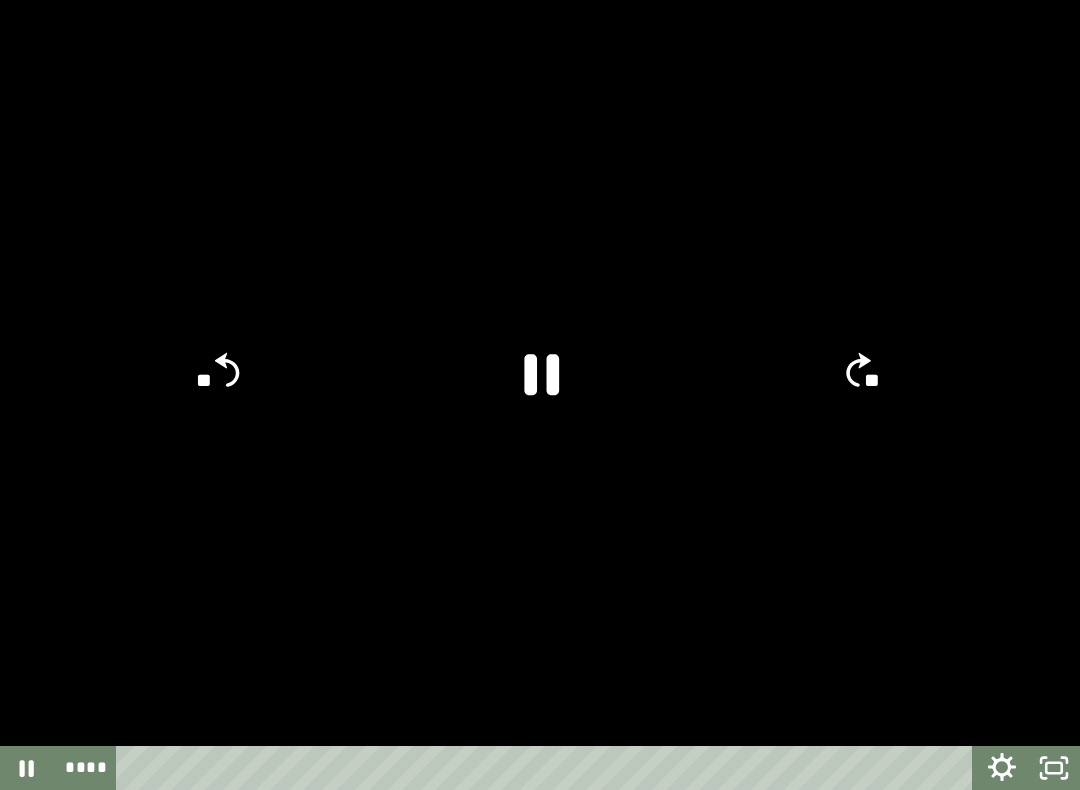 click 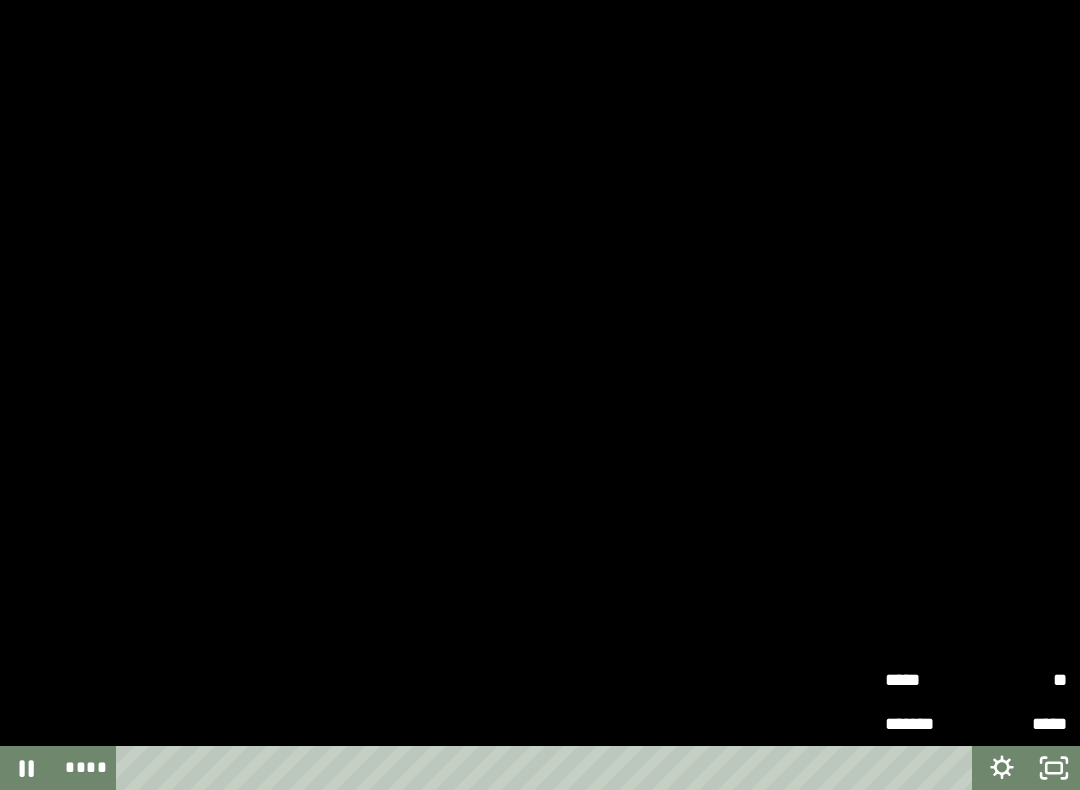 click on "**" at bounding box center [1021, 680] 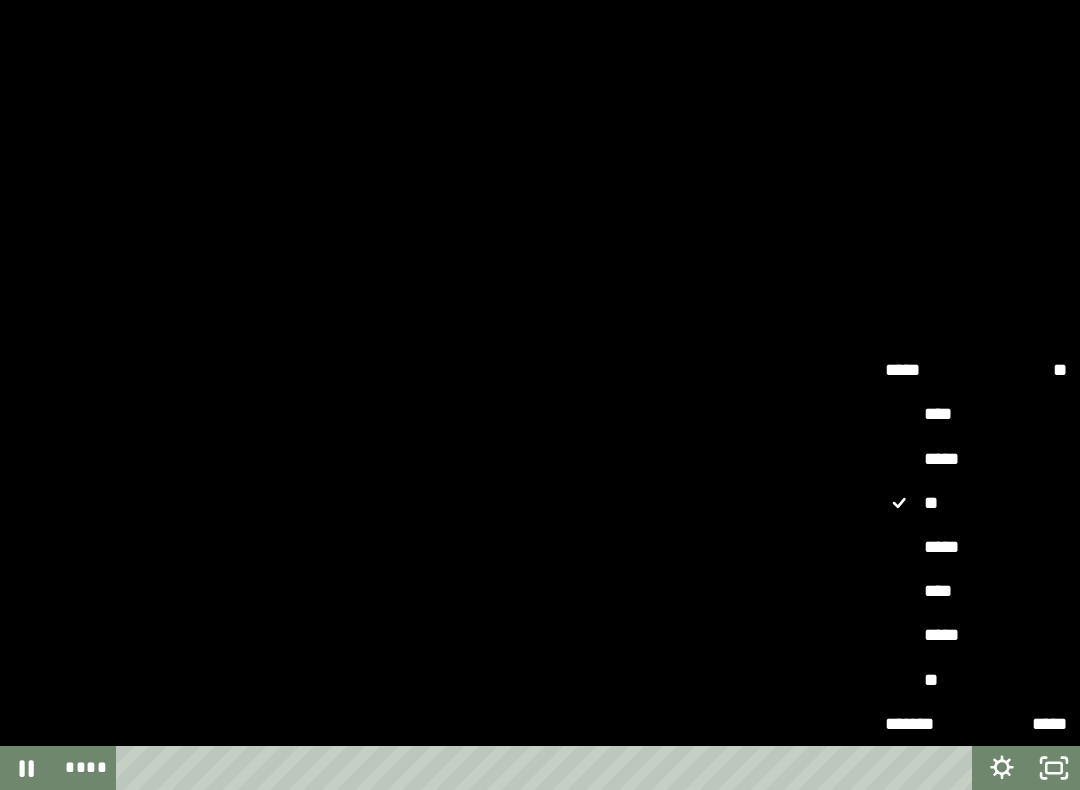 click on "*****" at bounding box center (976, 547) 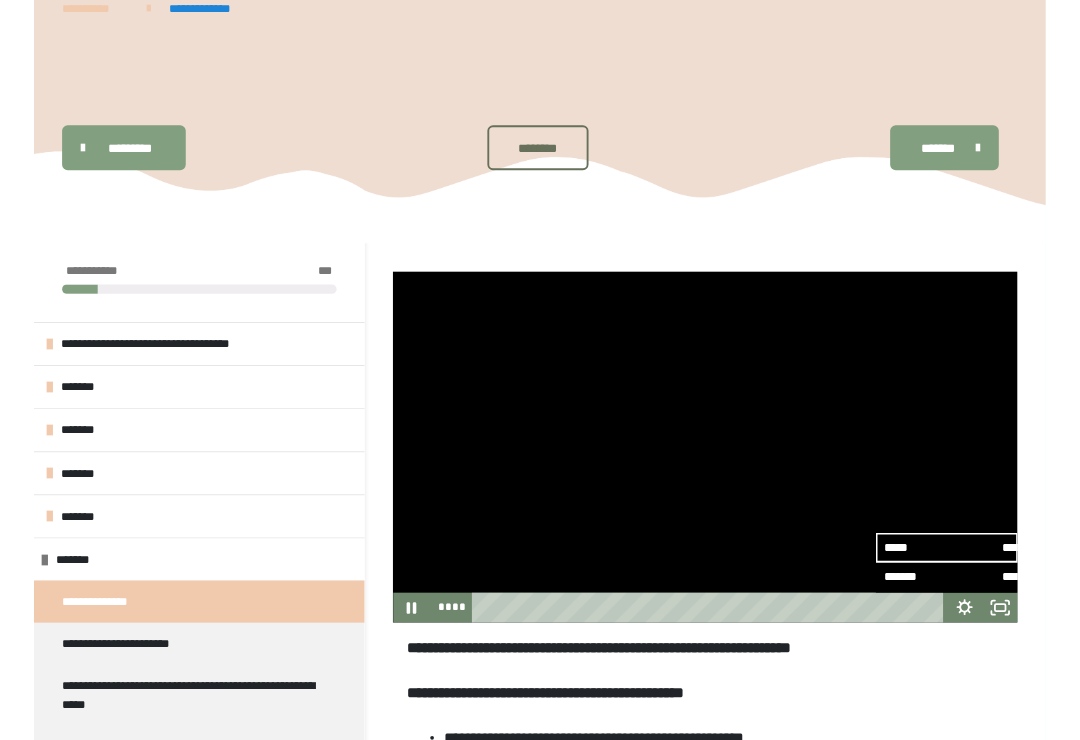 scroll, scrollTop: 7, scrollLeft: 0, axis: vertical 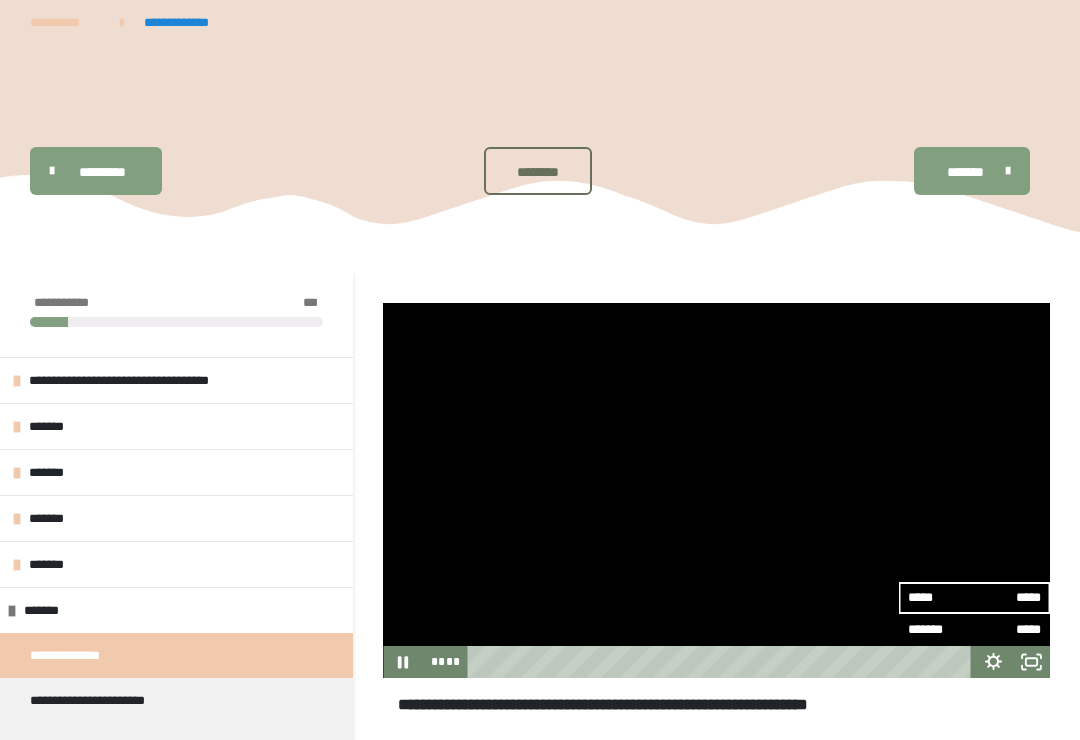 click 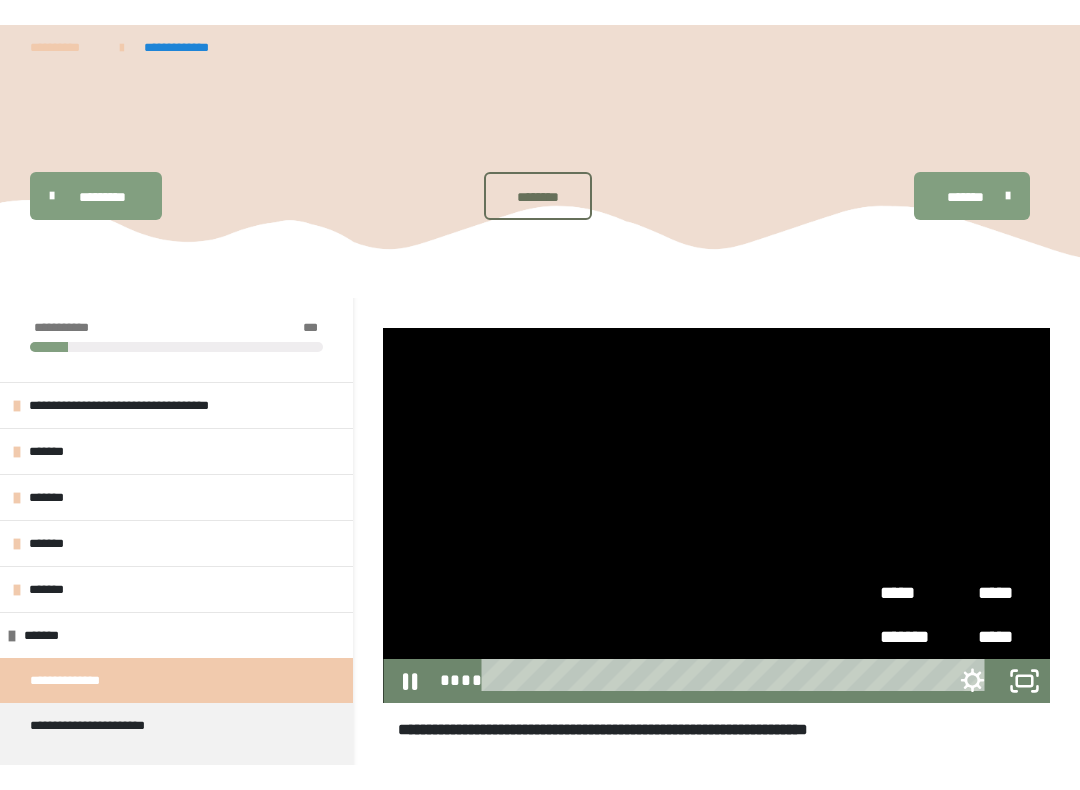scroll, scrollTop: 20, scrollLeft: 0, axis: vertical 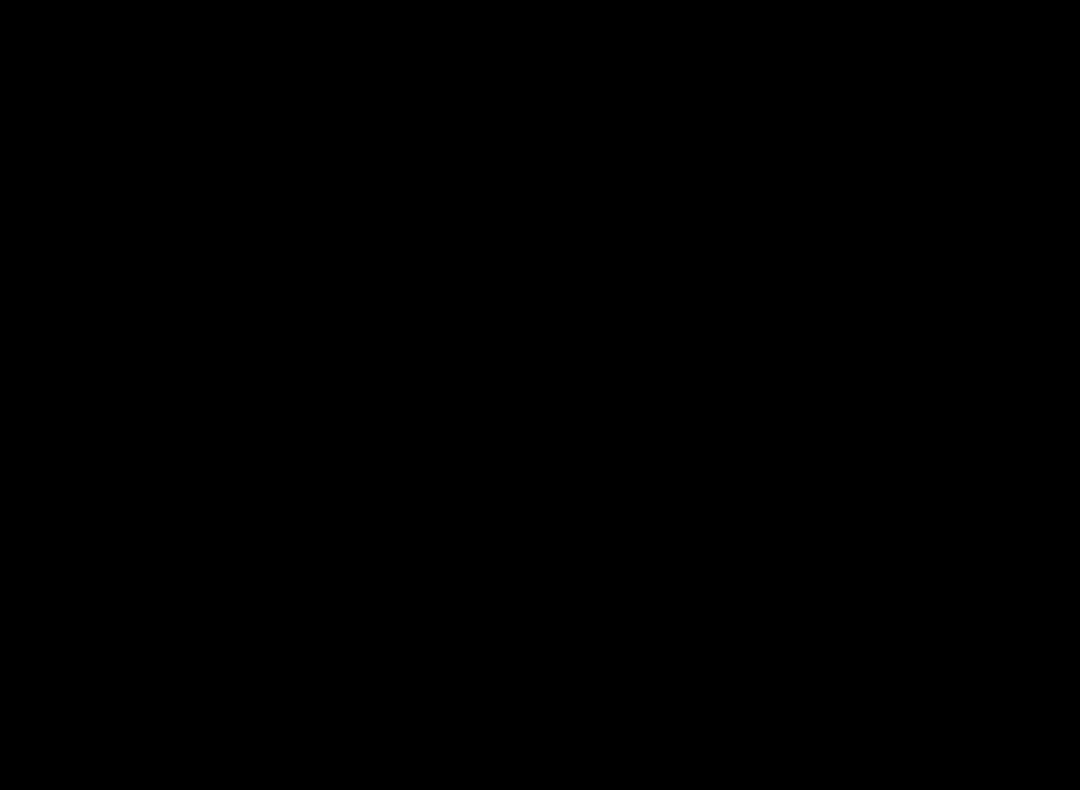 click at bounding box center (540, 395) 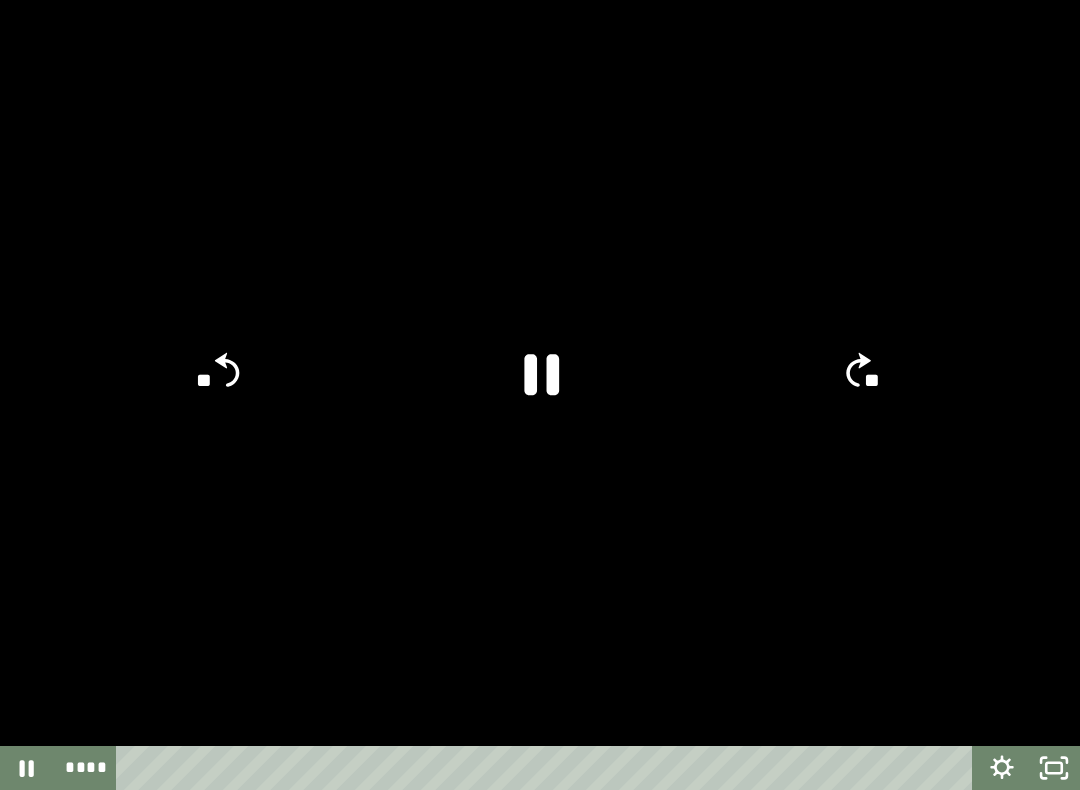 click 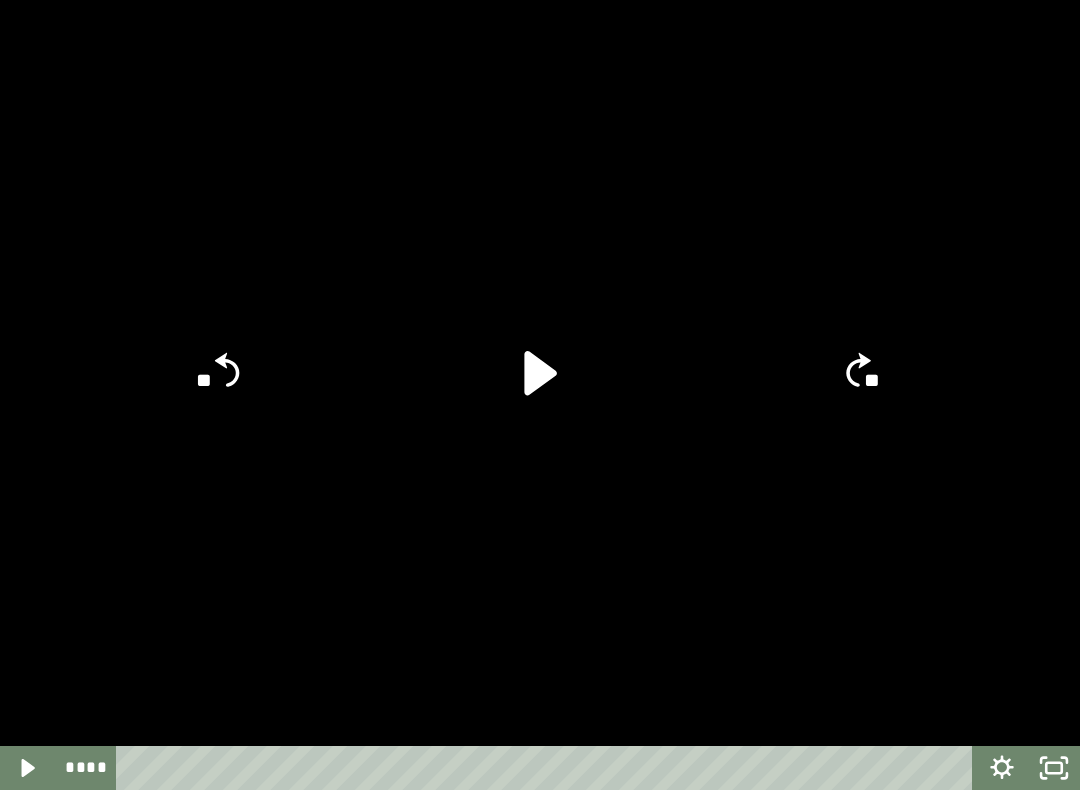 click 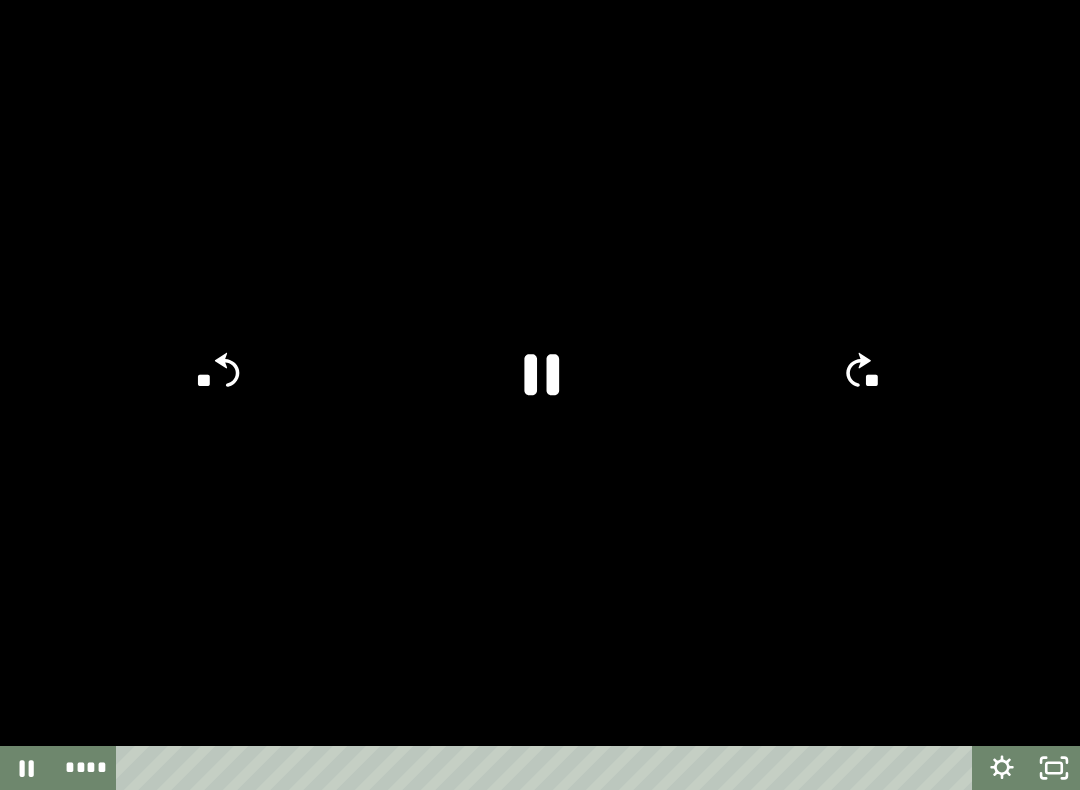 click on "**" 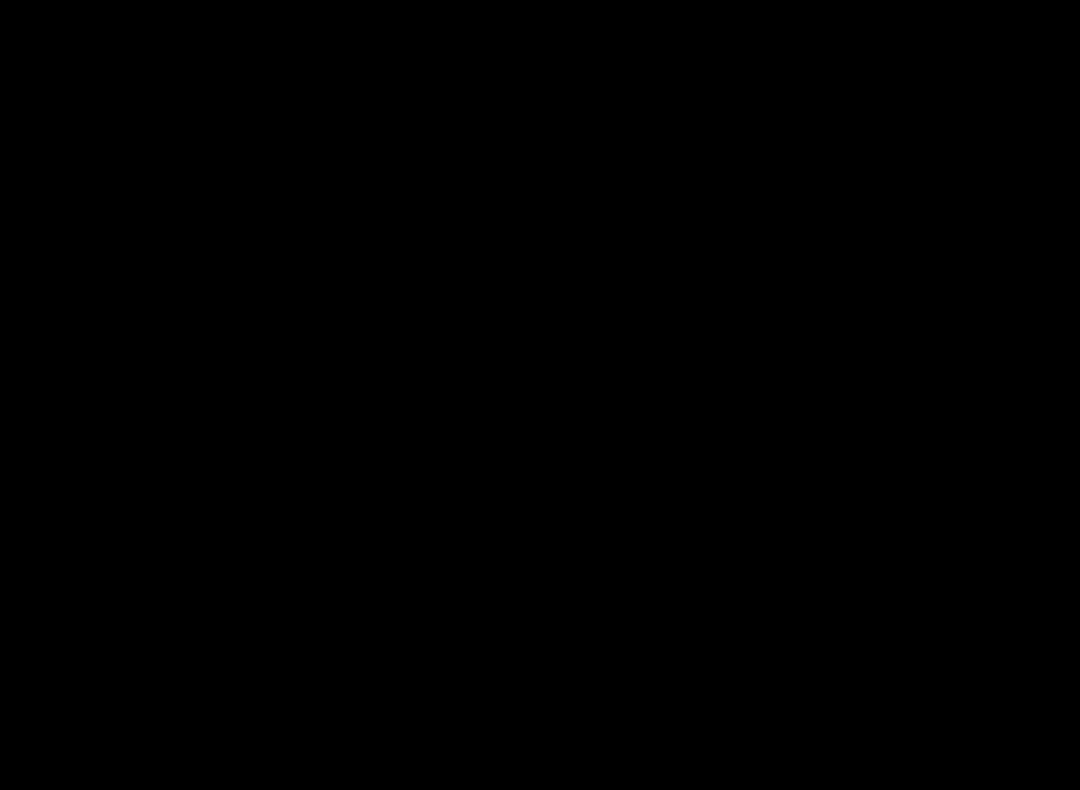 click at bounding box center (540, 395) 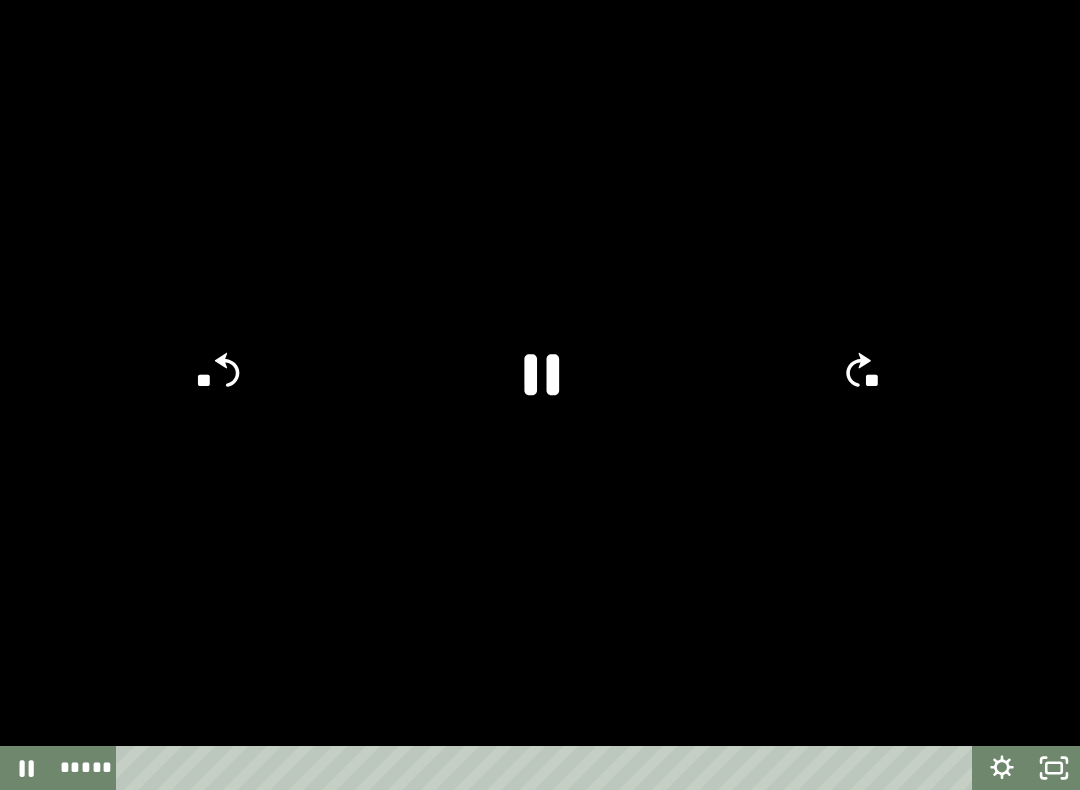 click 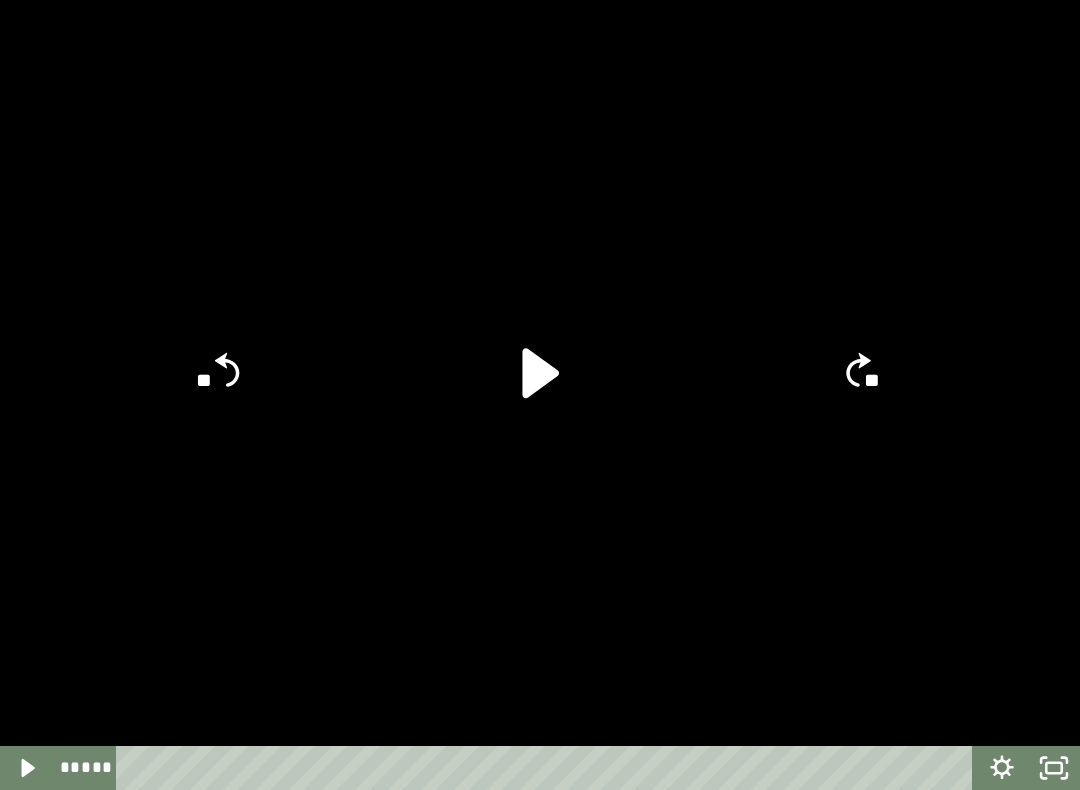 click 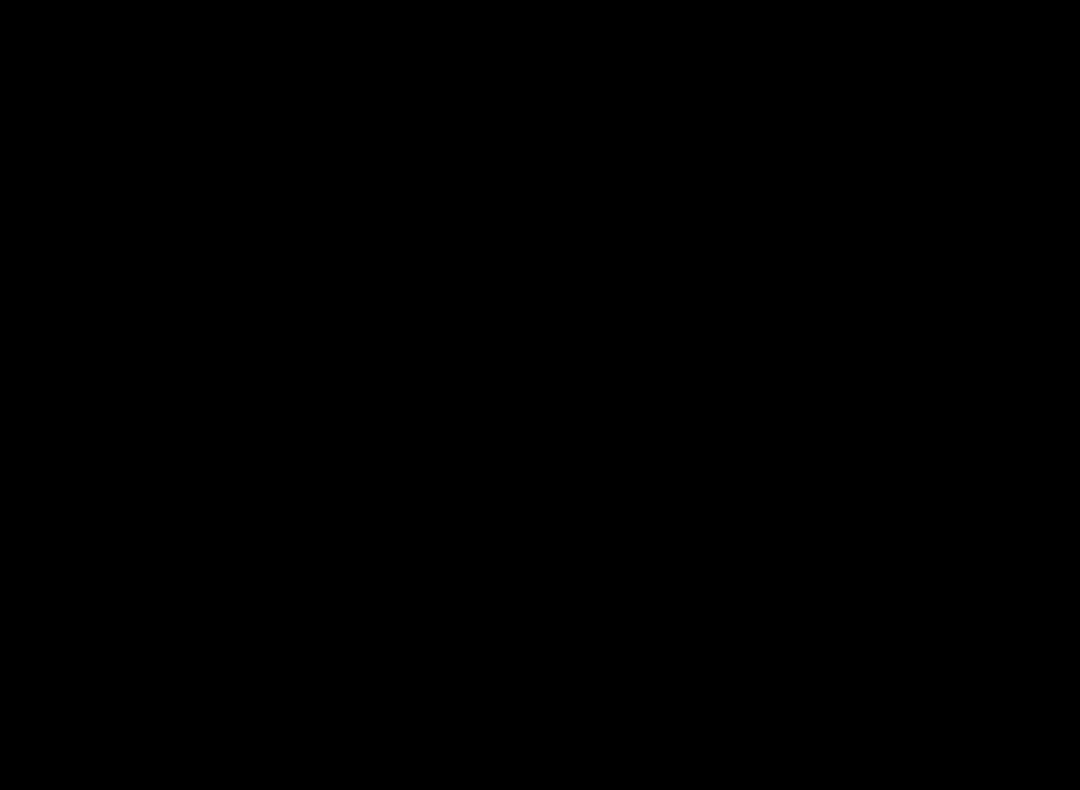 click at bounding box center (540, 395) 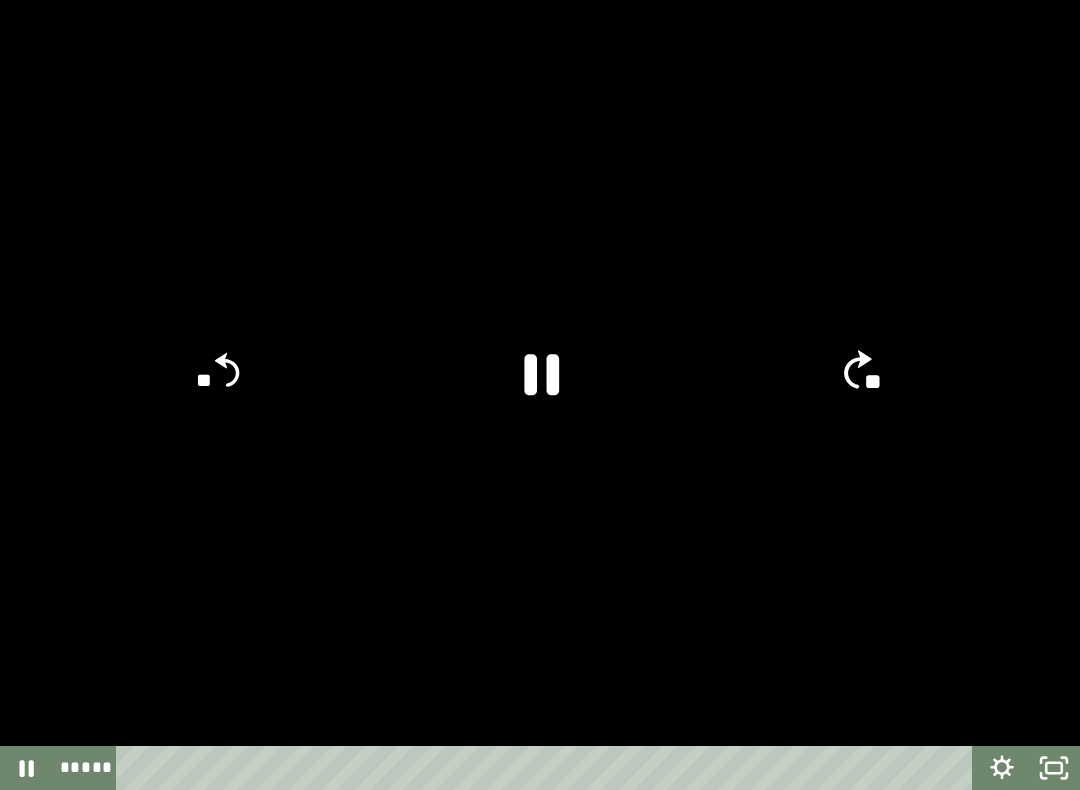 click on "**" 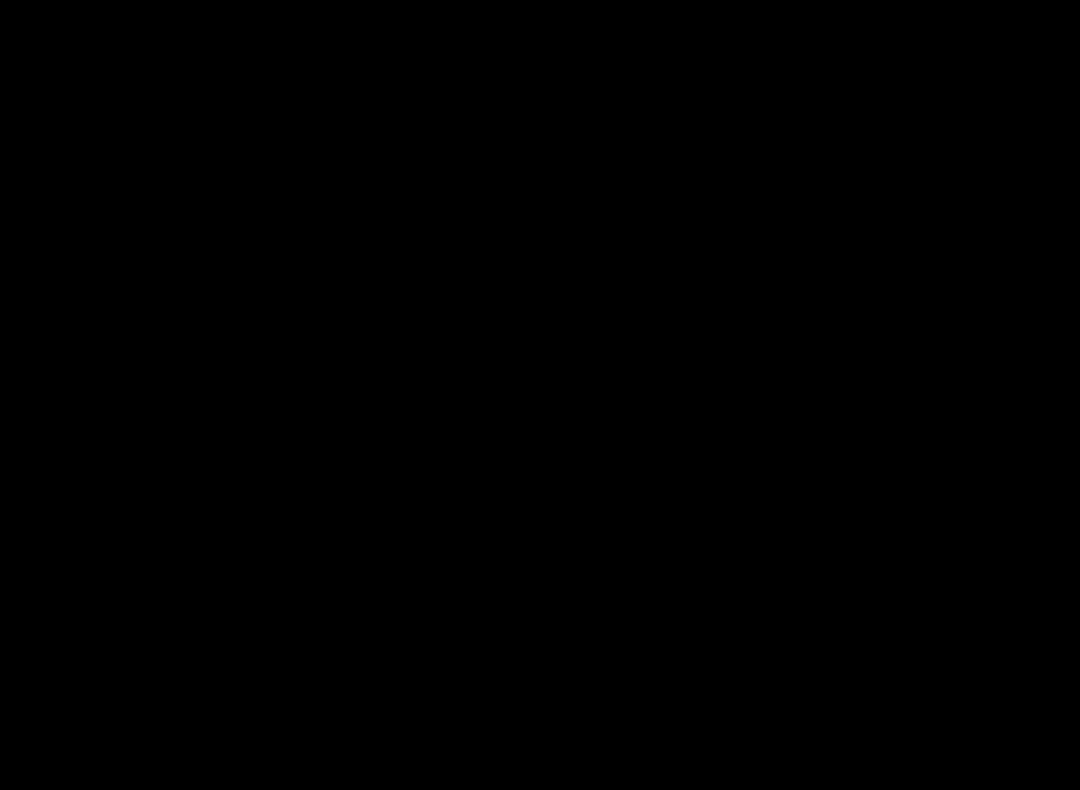 click at bounding box center [540, 395] 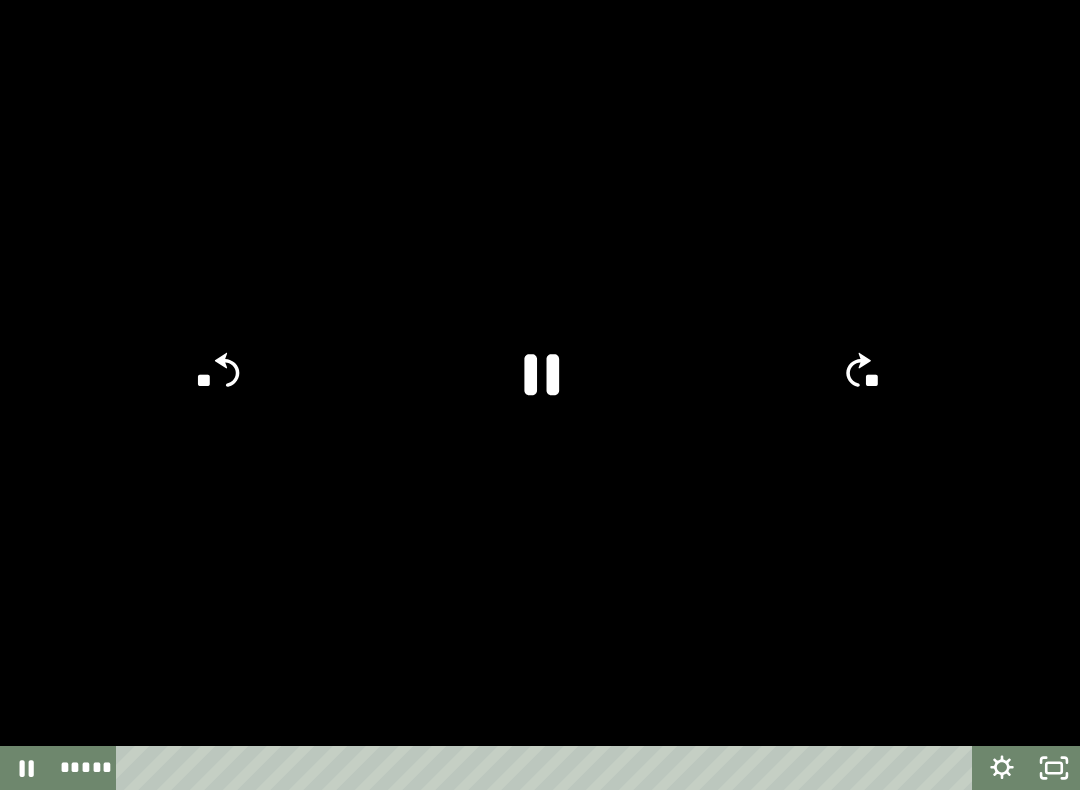 click 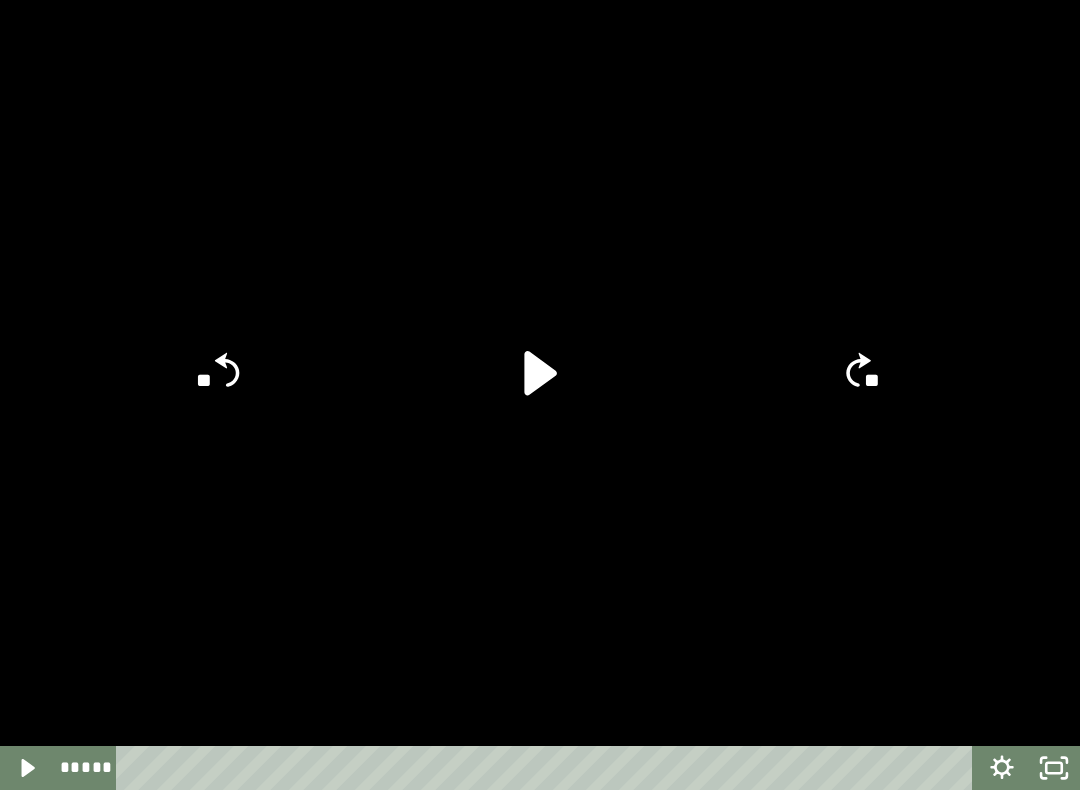 click 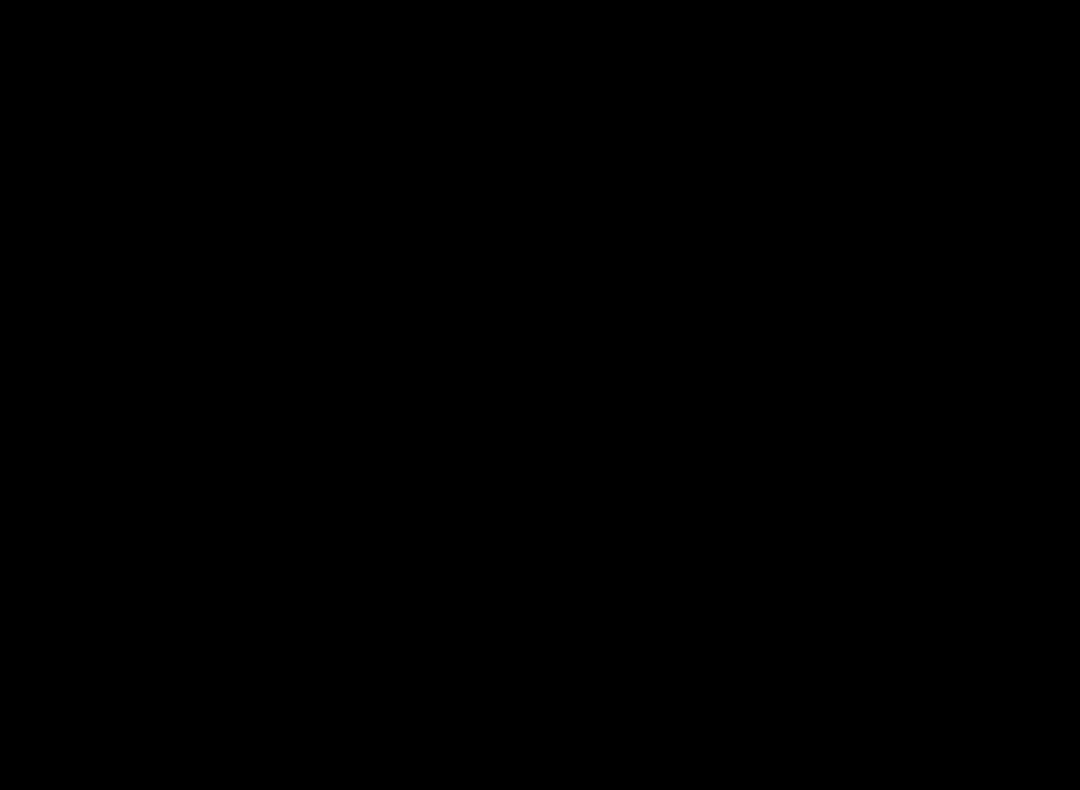 click at bounding box center (540, 395) 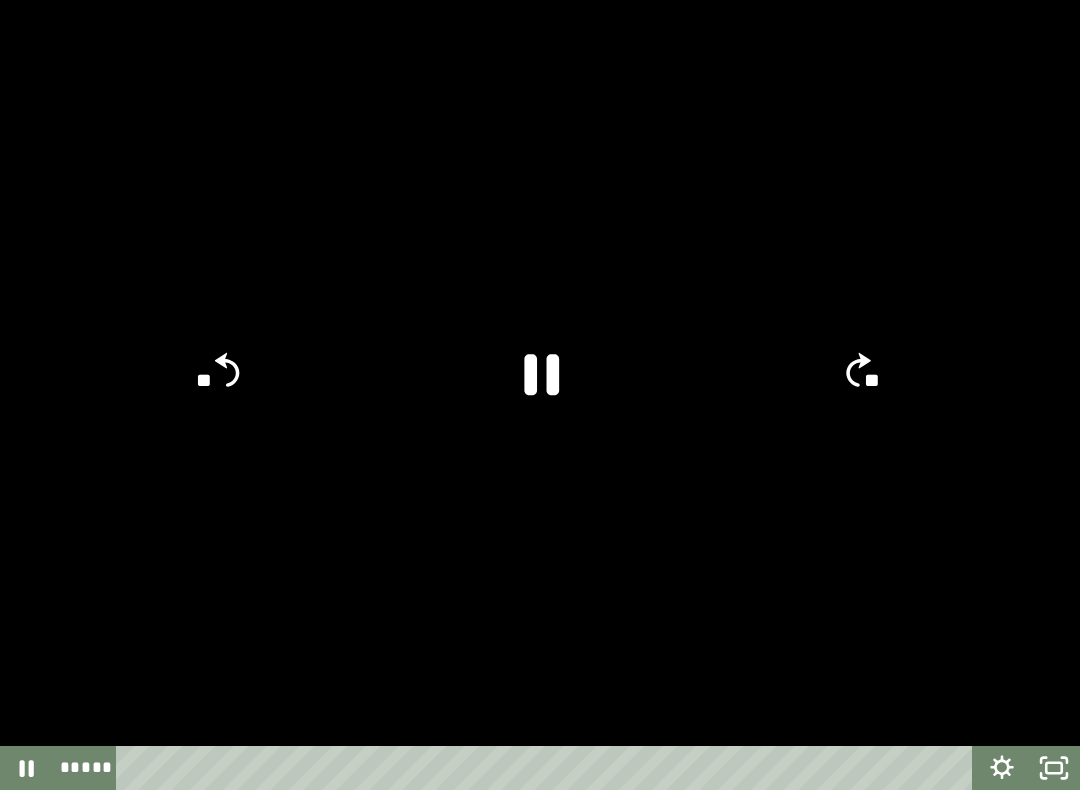 click on "**" 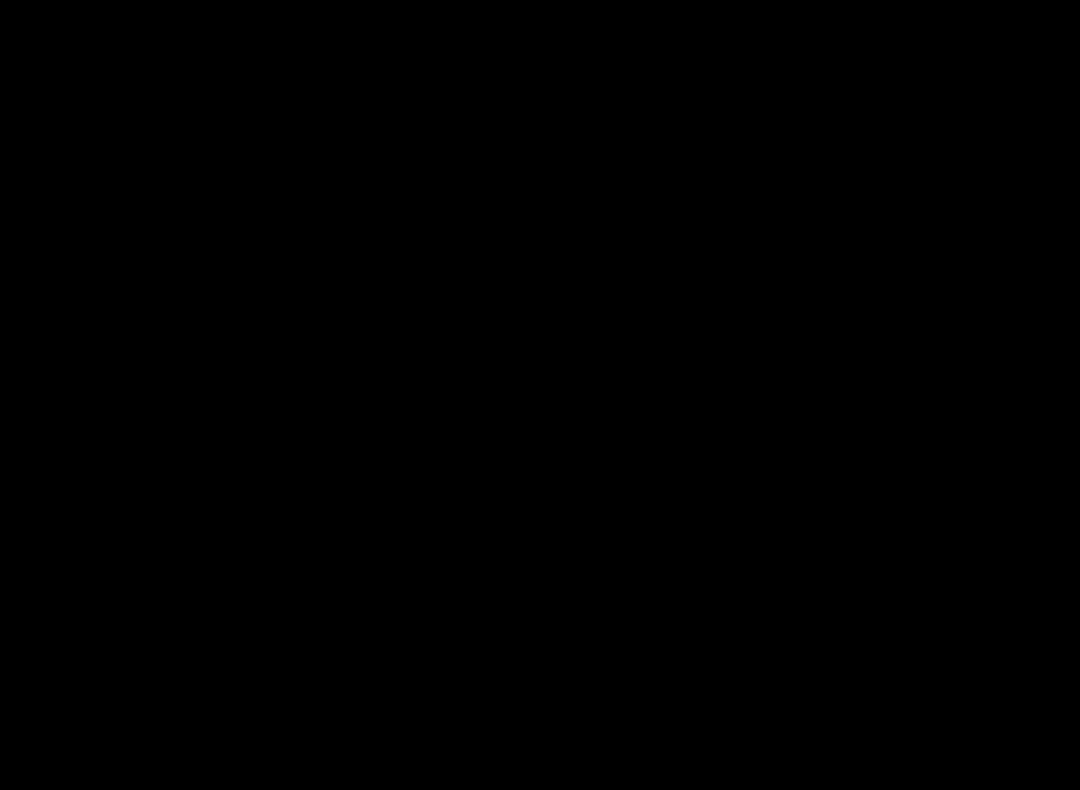 click at bounding box center [540, 395] 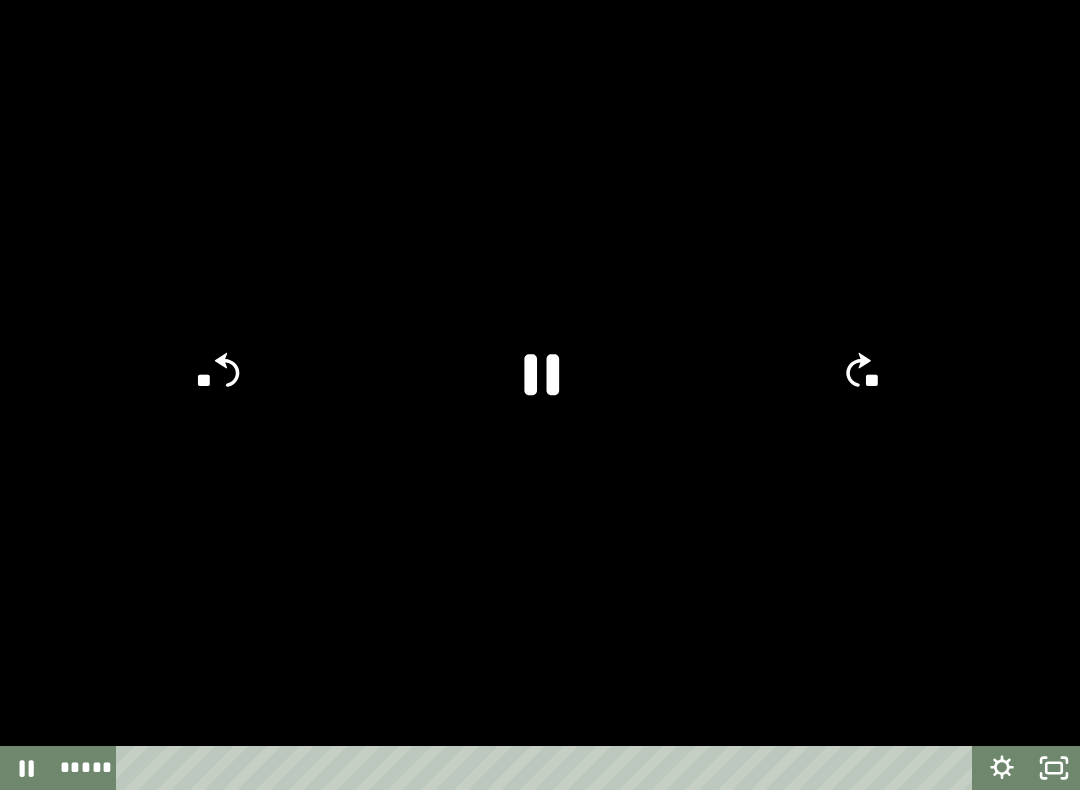 click on "**" 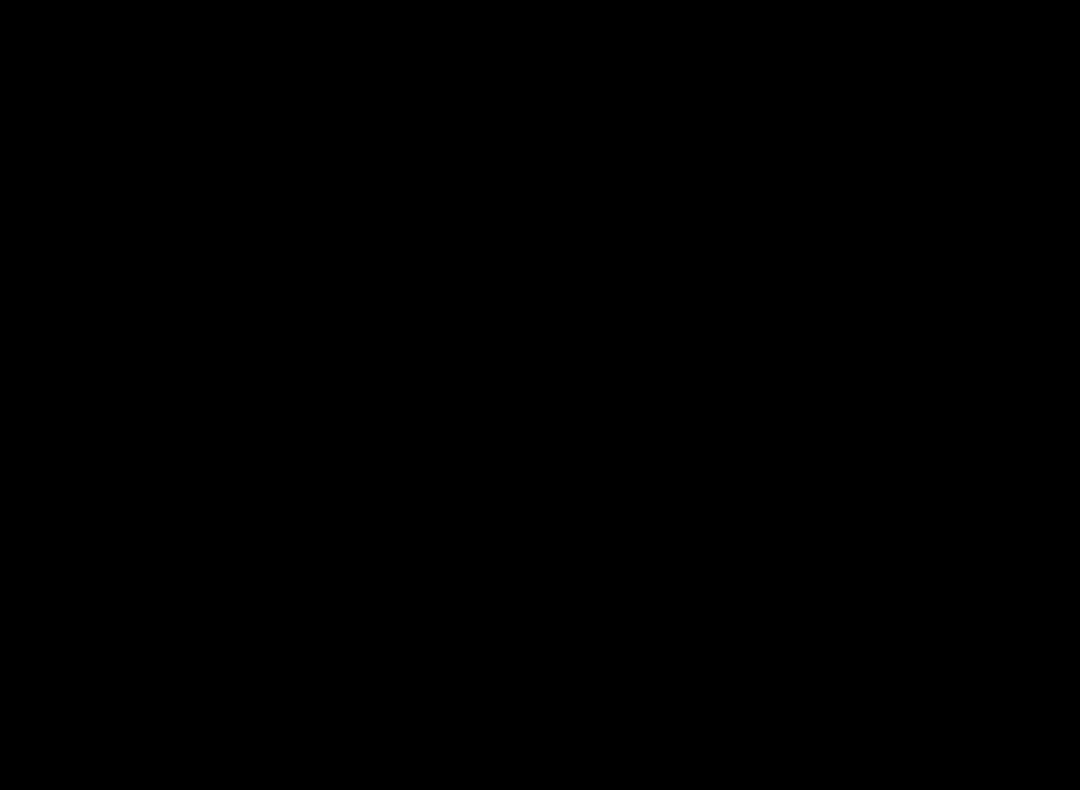 click at bounding box center [540, 395] 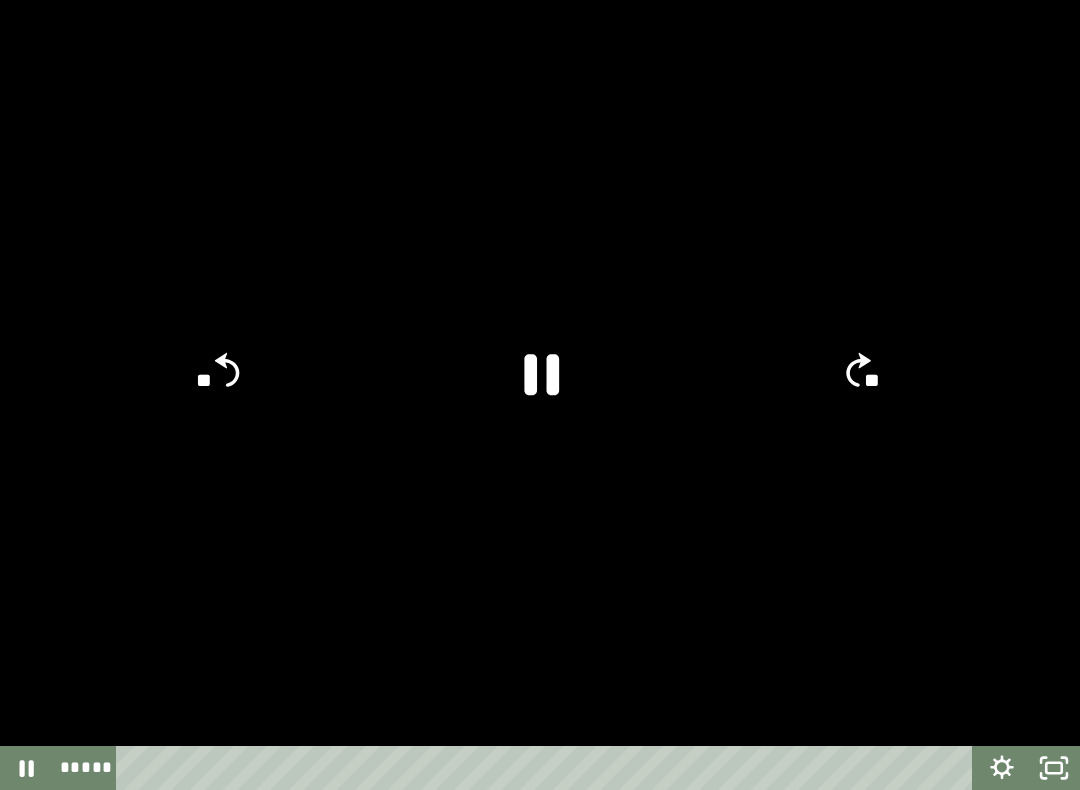 click on "**" 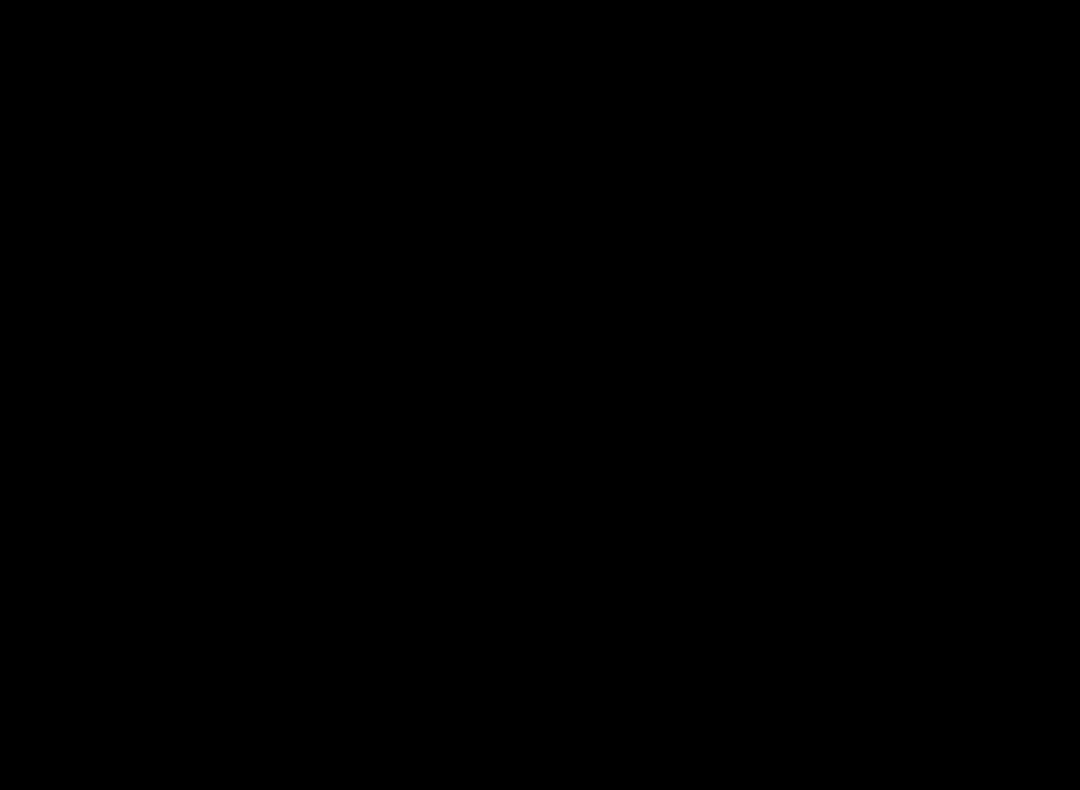 click at bounding box center [540, 395] 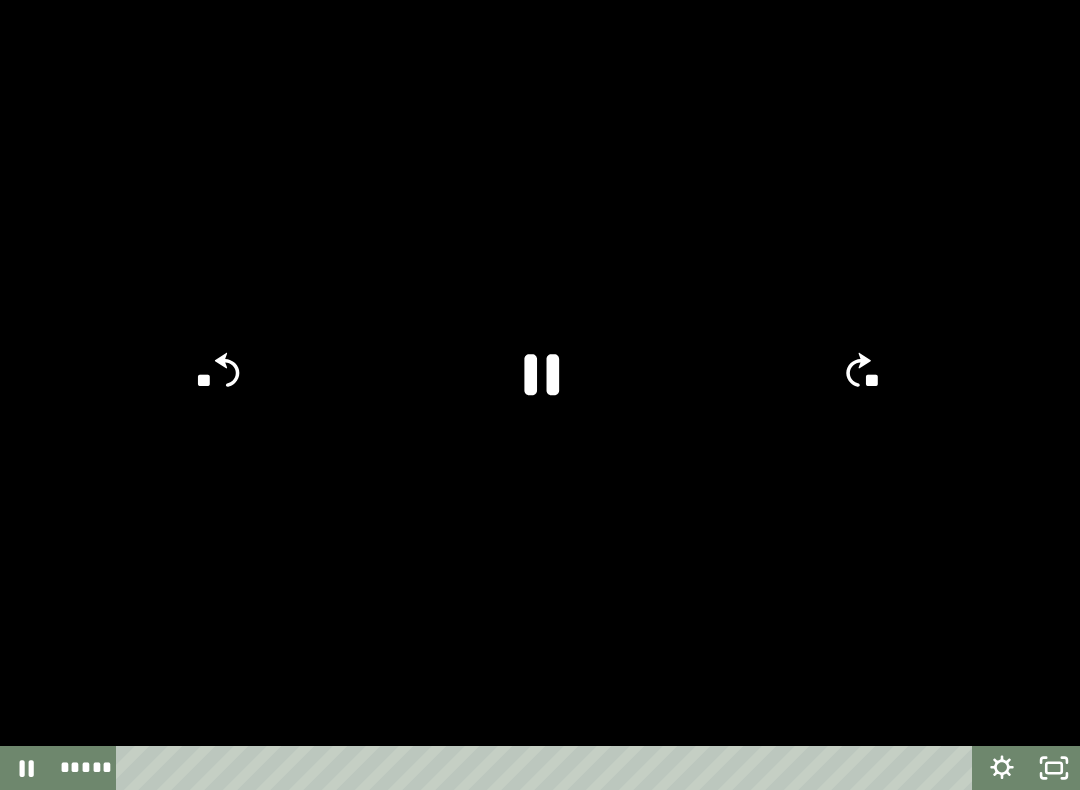click on "**" 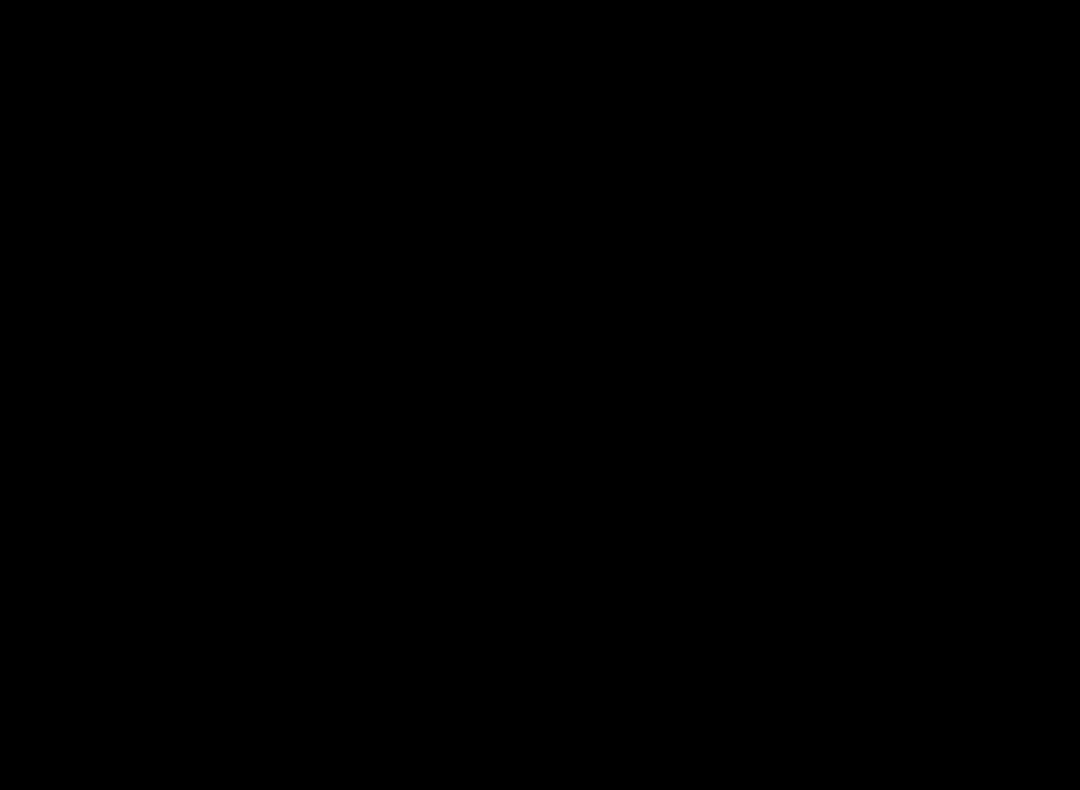 click at bounding box center (540, 395) 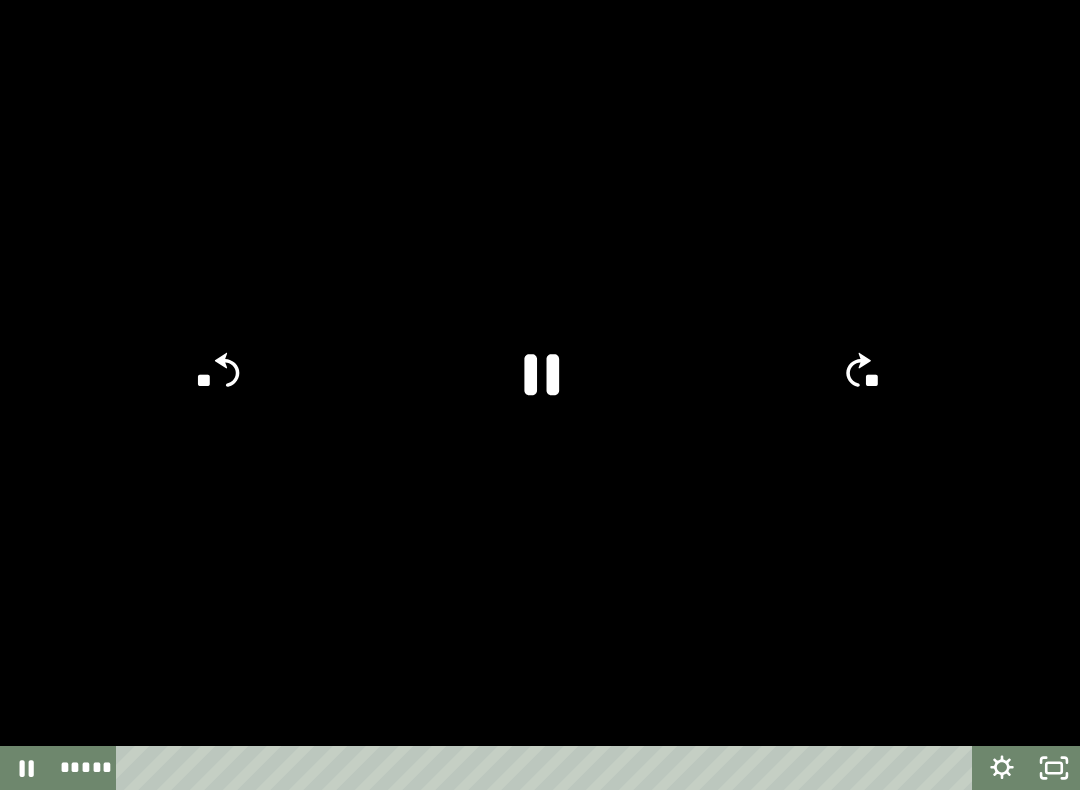 click 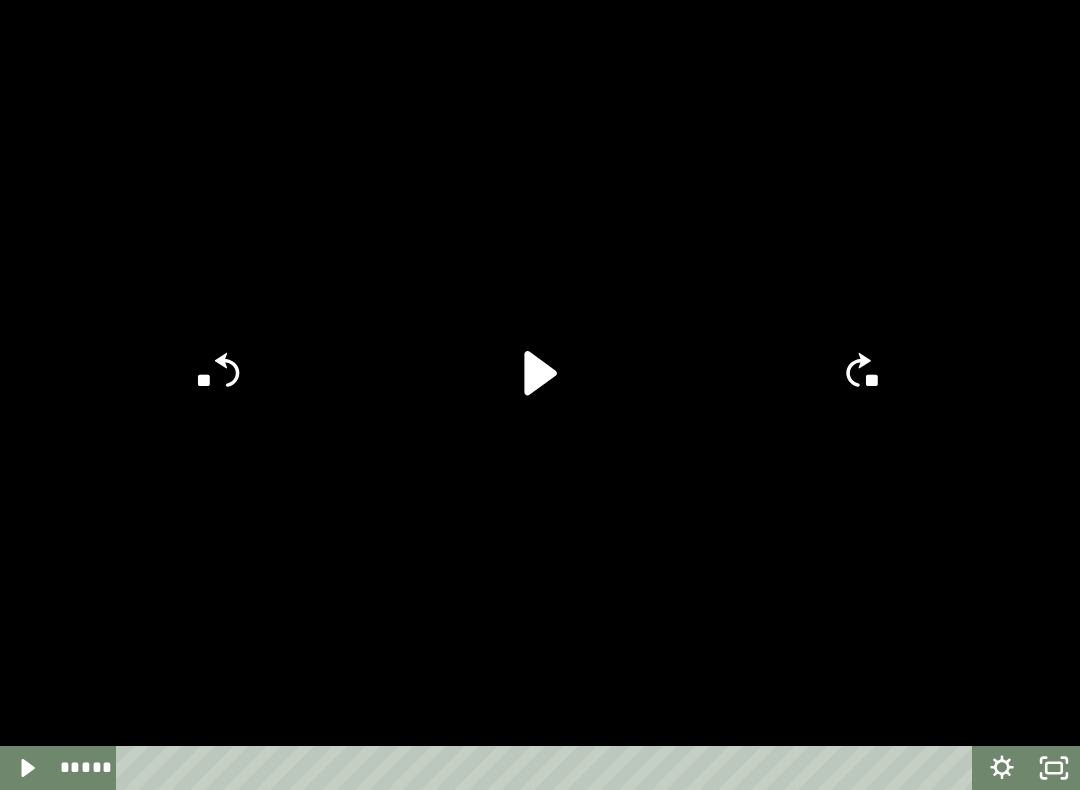 click 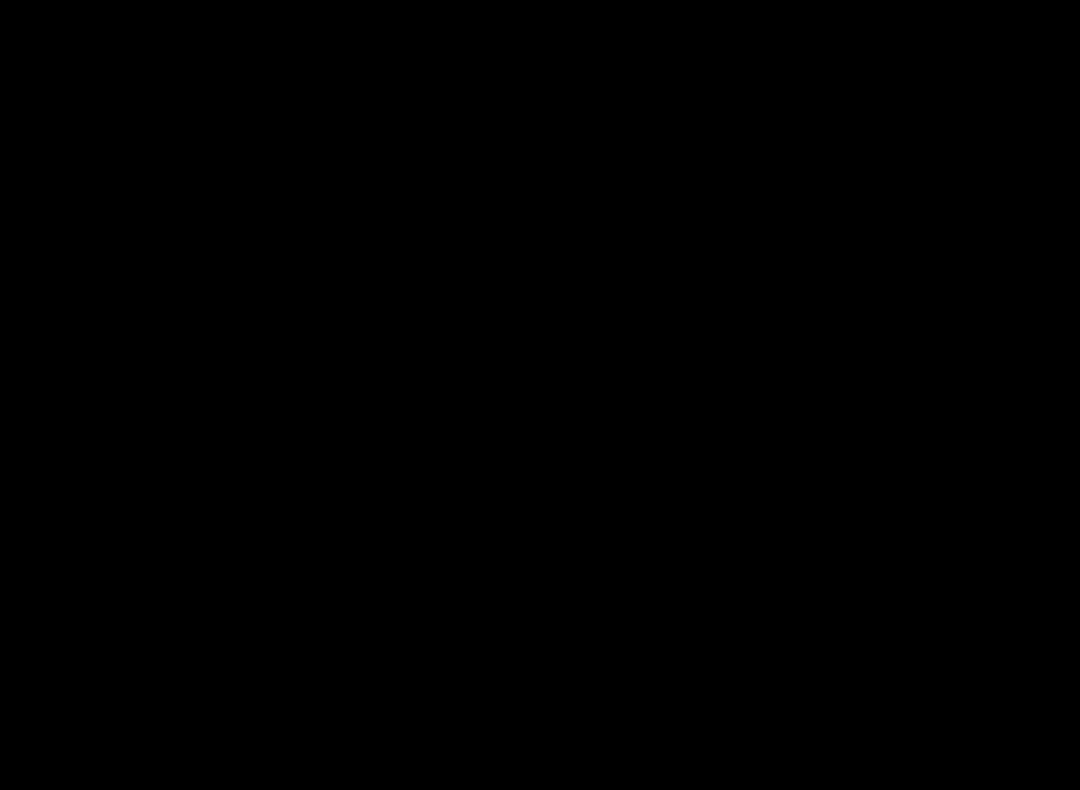 click at bounding box center [540, 395] 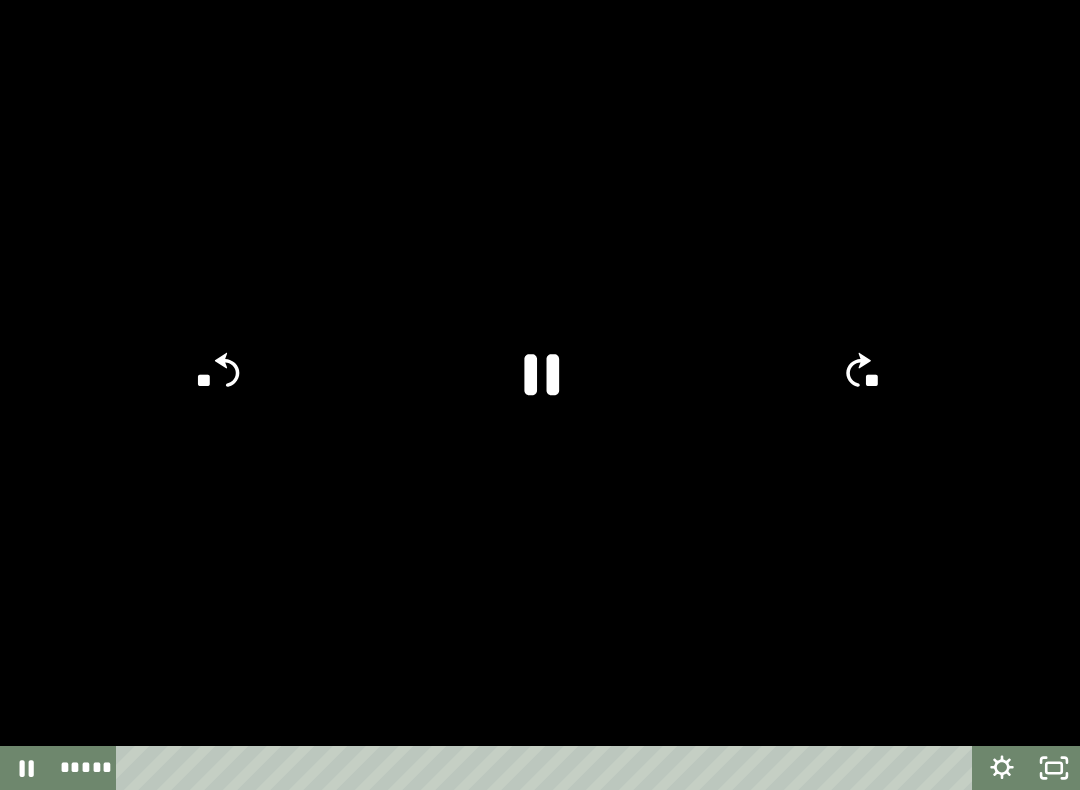 click 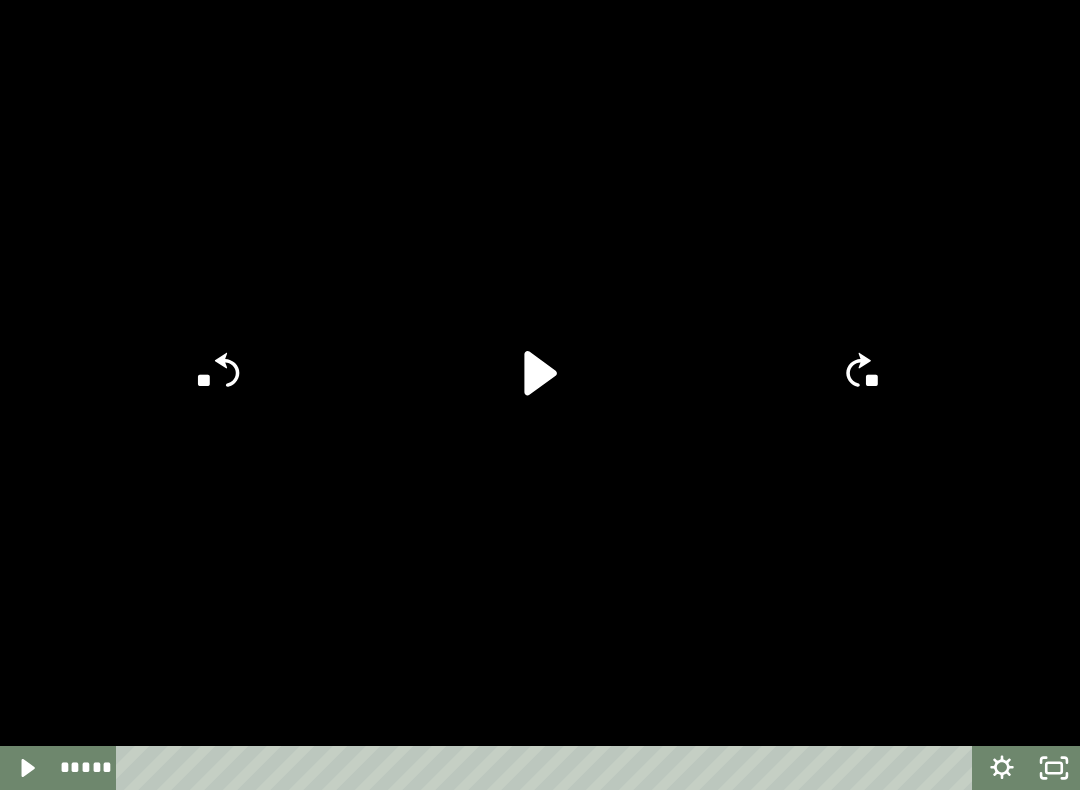 click 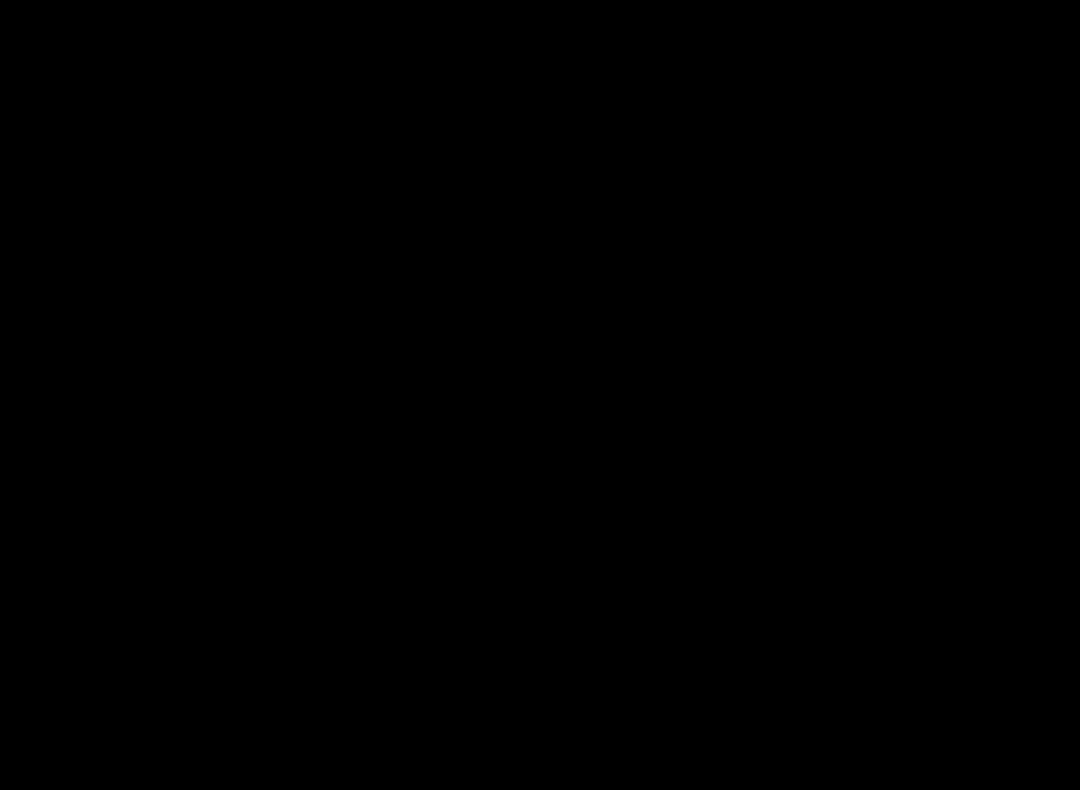 click at bounding box center (540, 395) 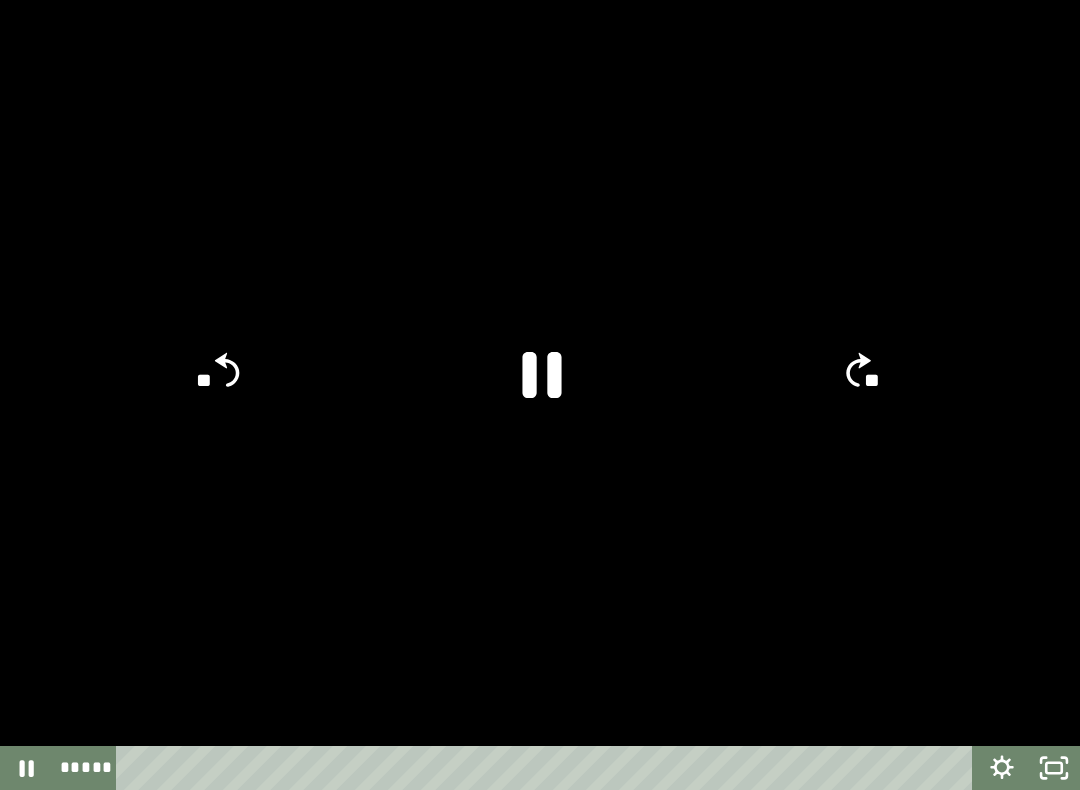 click 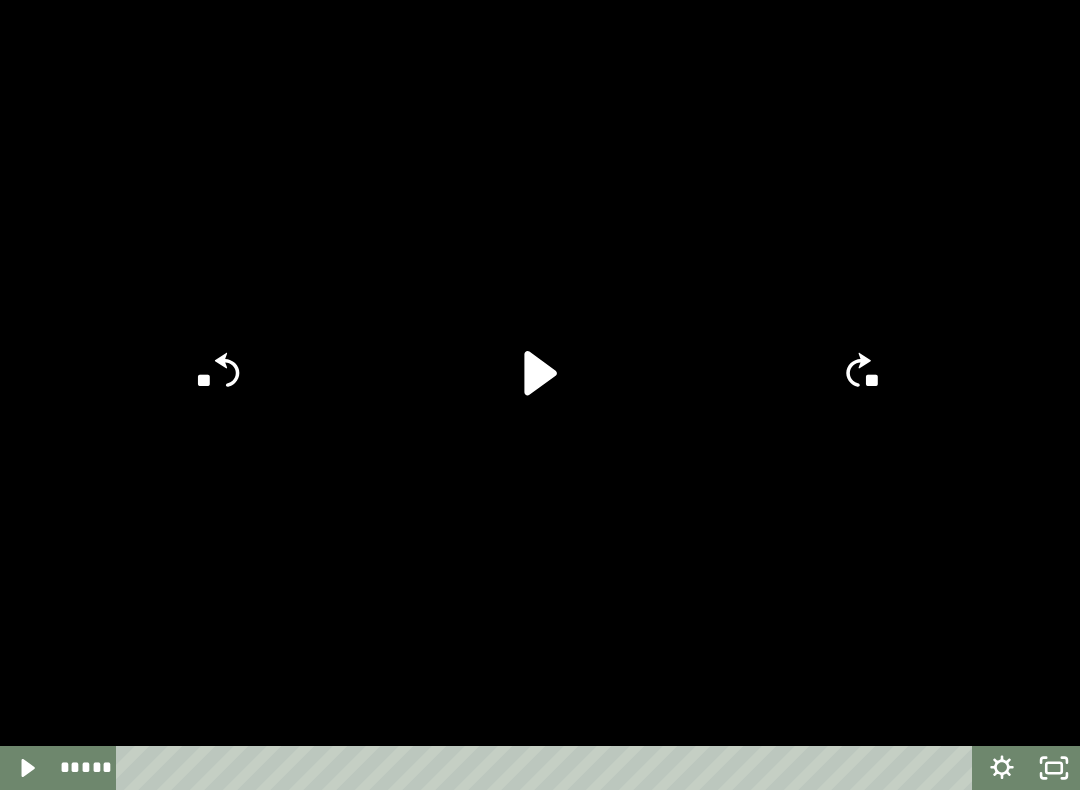 click at bounding box center [540, 395] 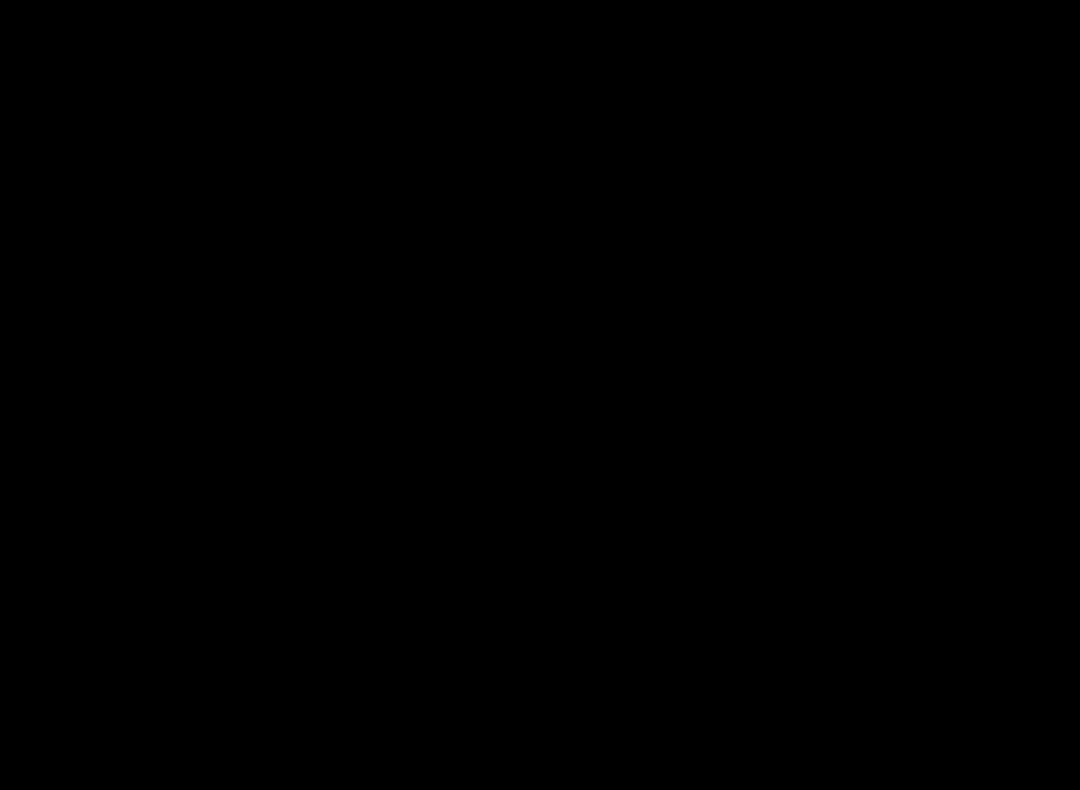 click at bounding box center (540, 395) 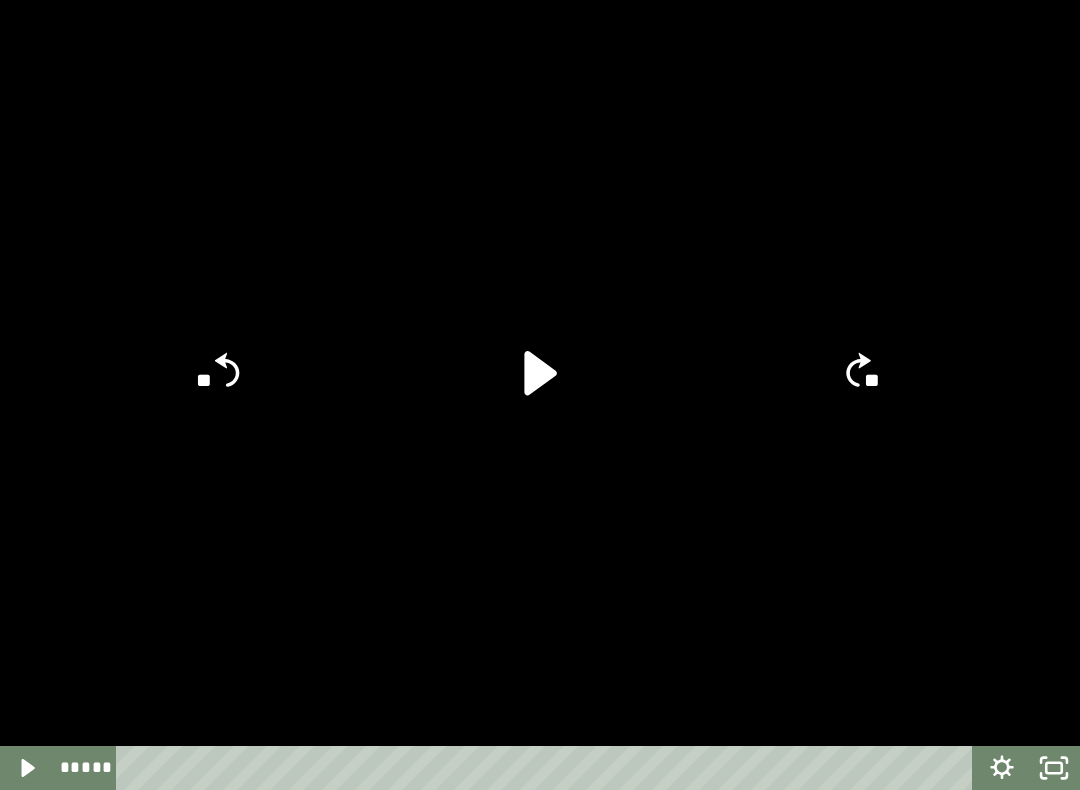 click 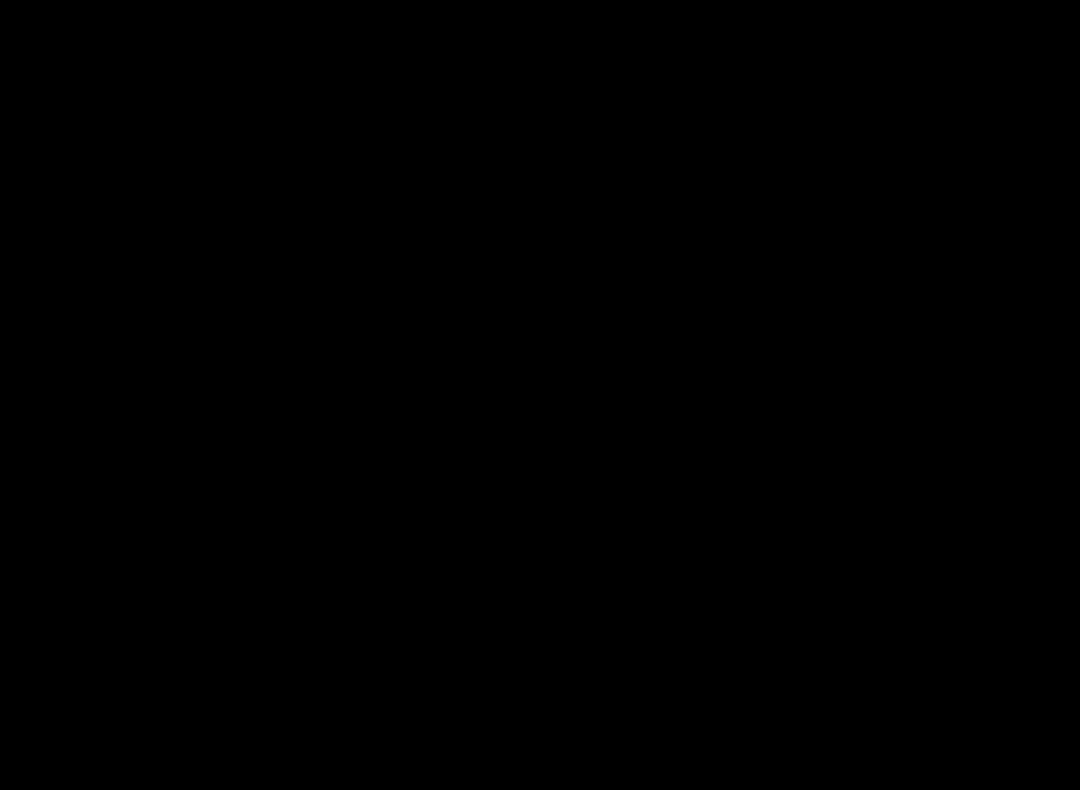 click at bounding box center [540, 395] 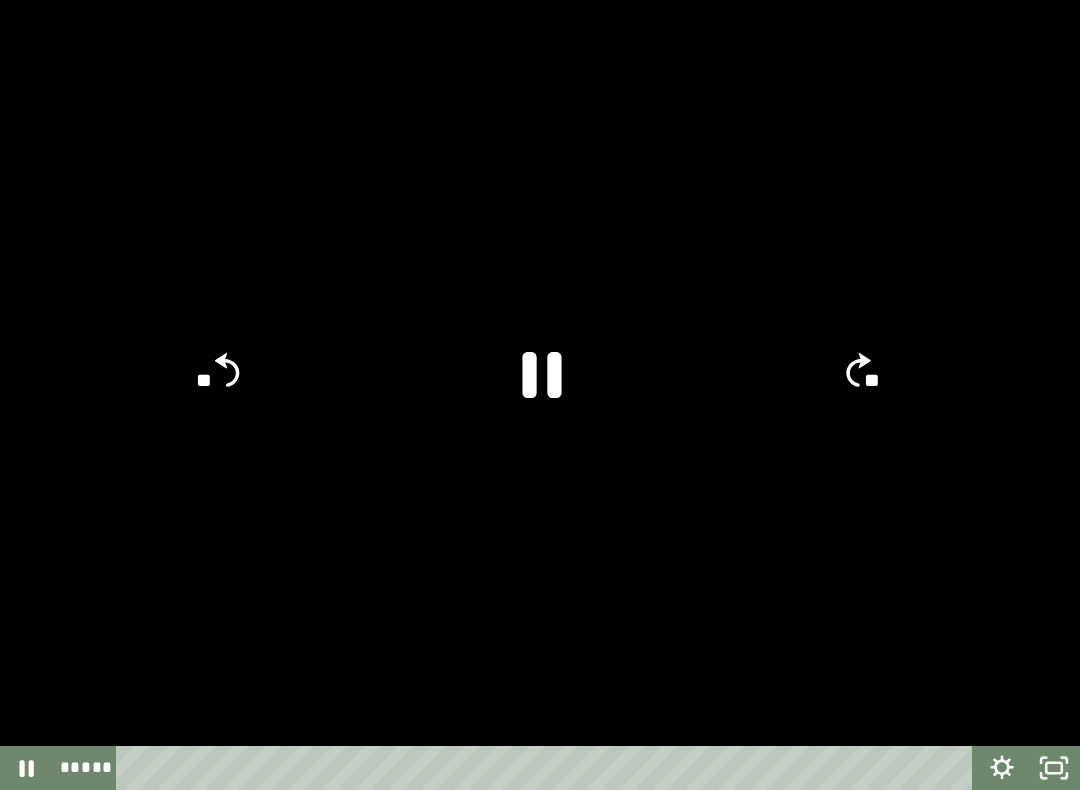 click 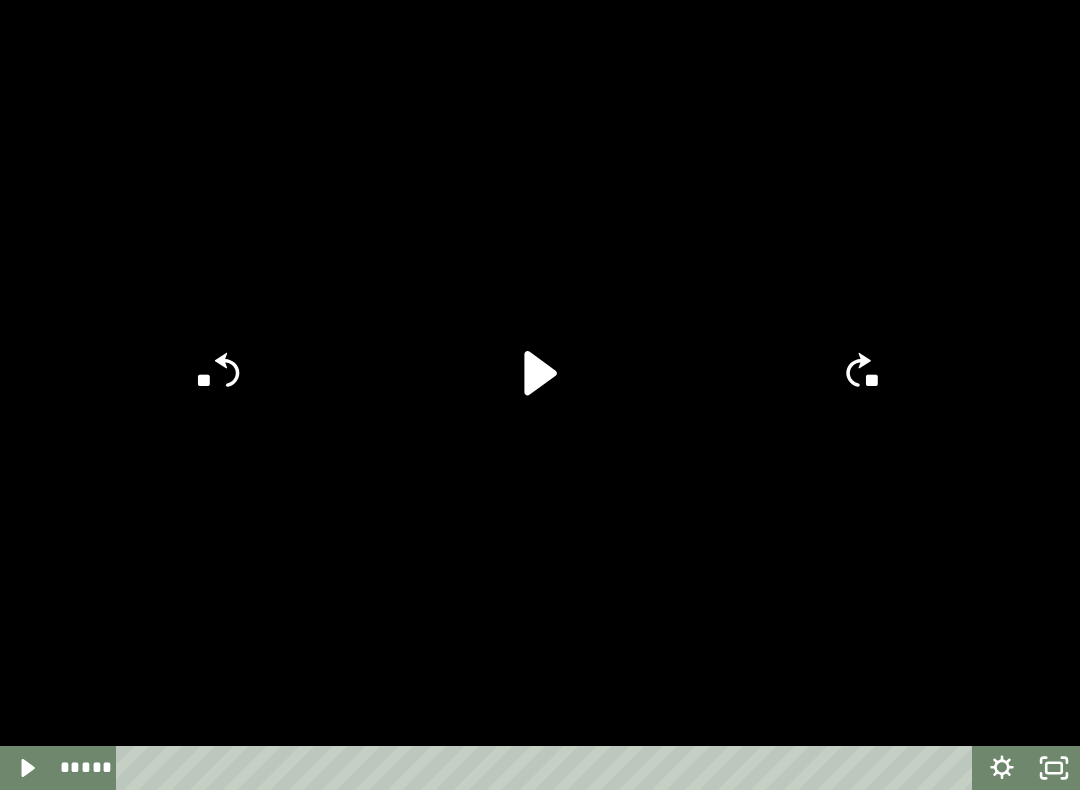 click 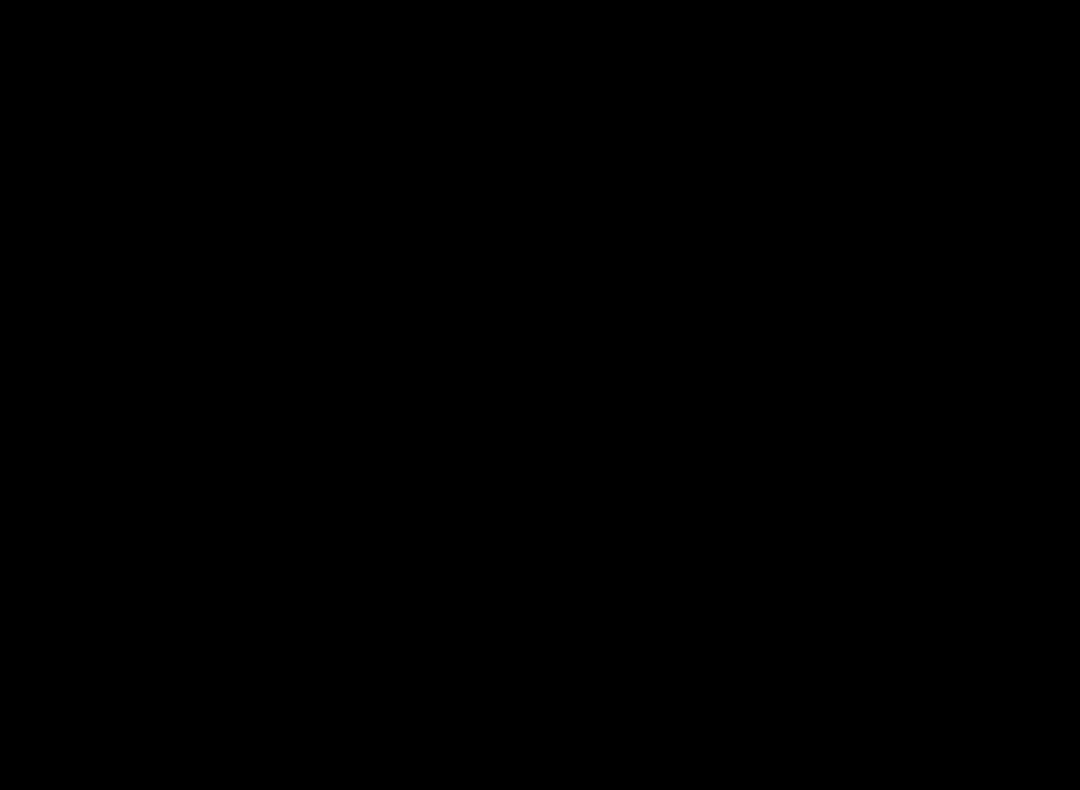 click at bounding box center [540, 395] 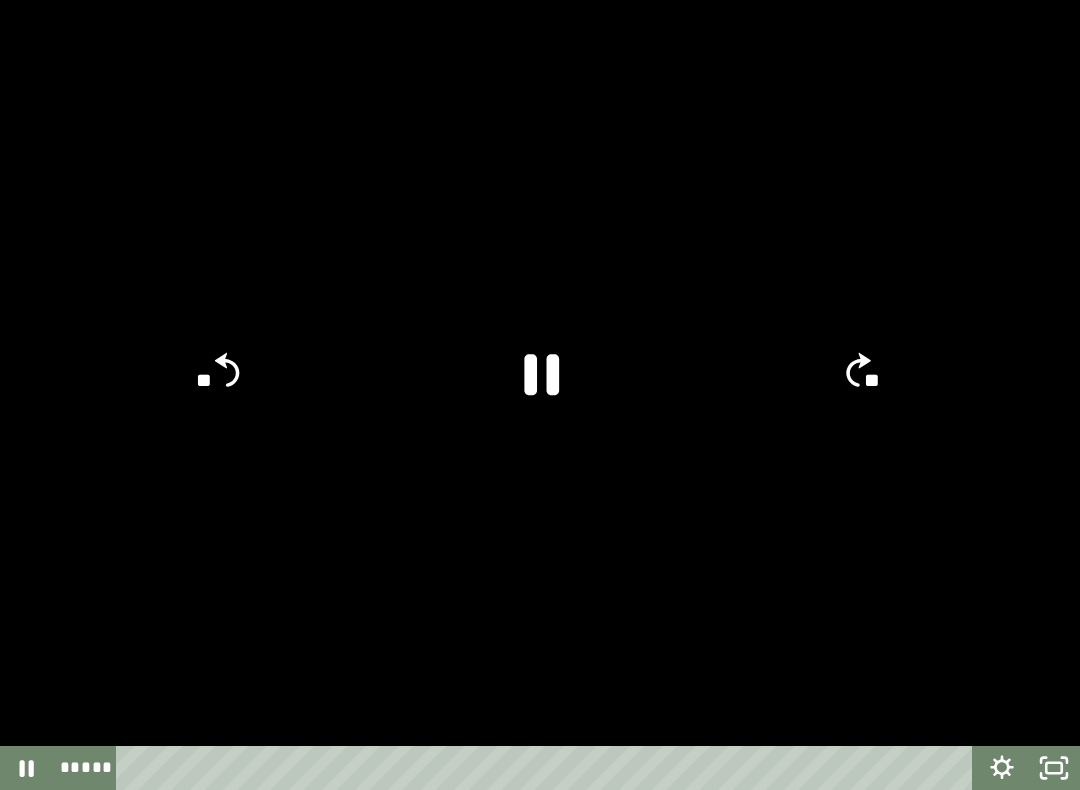 click on "**" 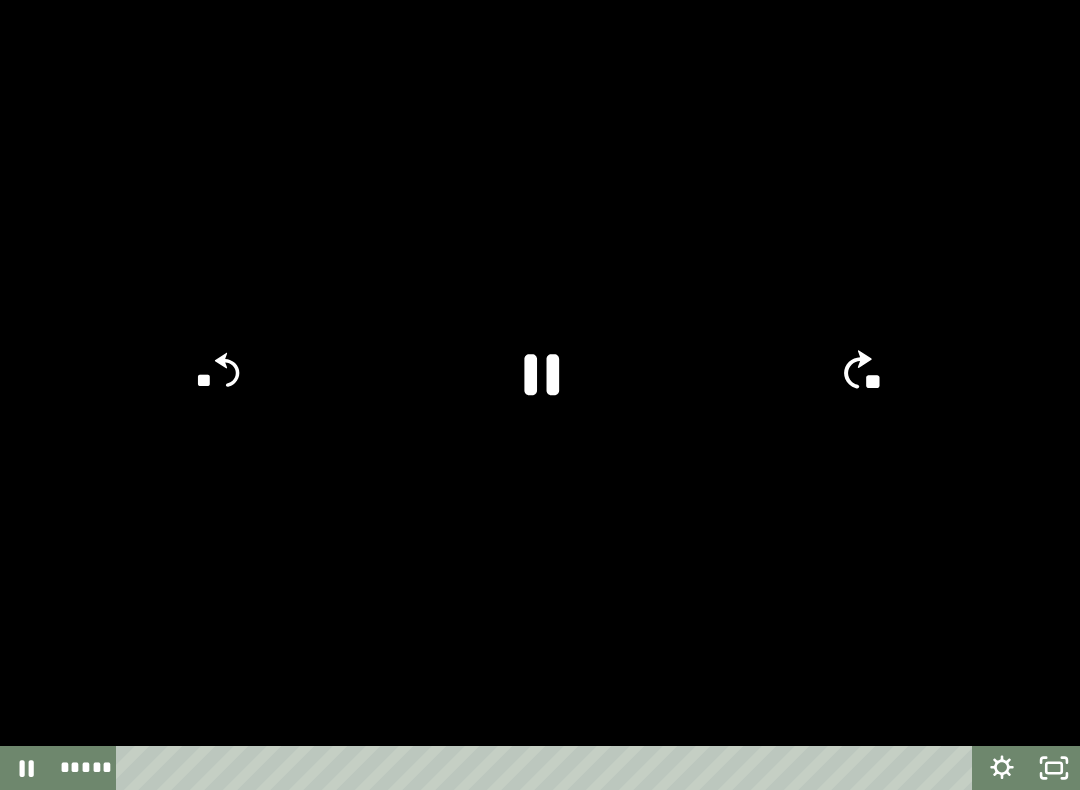 click on "**" 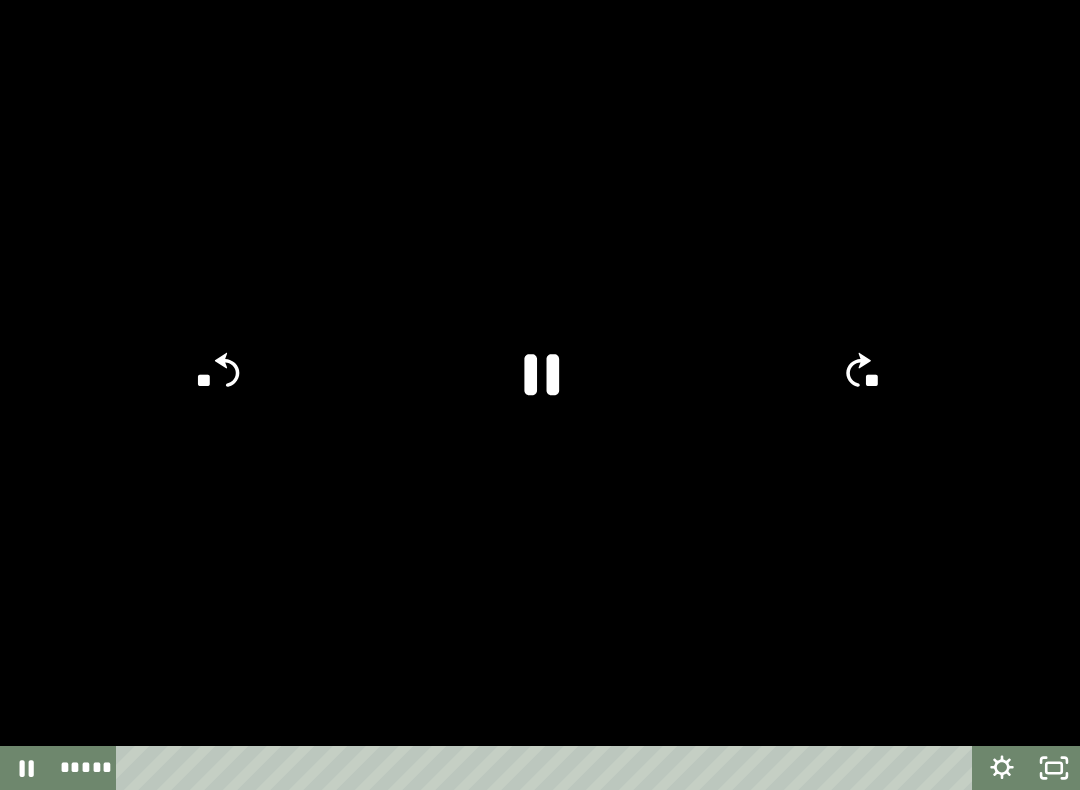 click on "**" 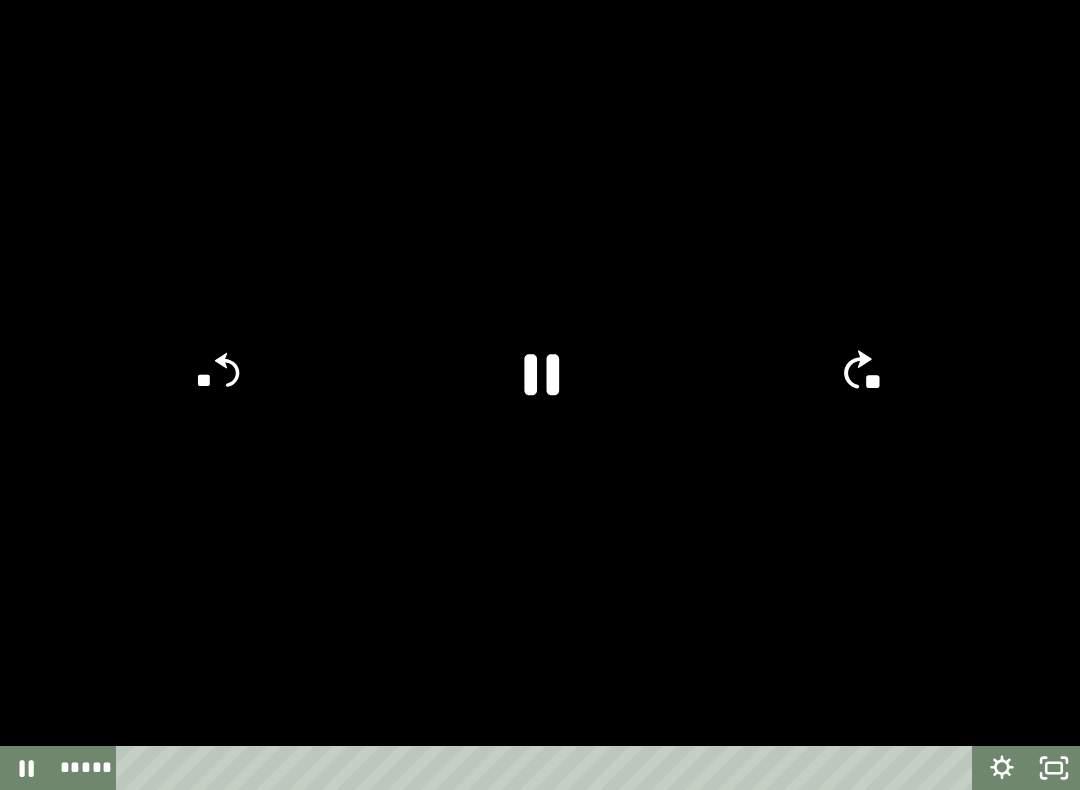 click on "**" 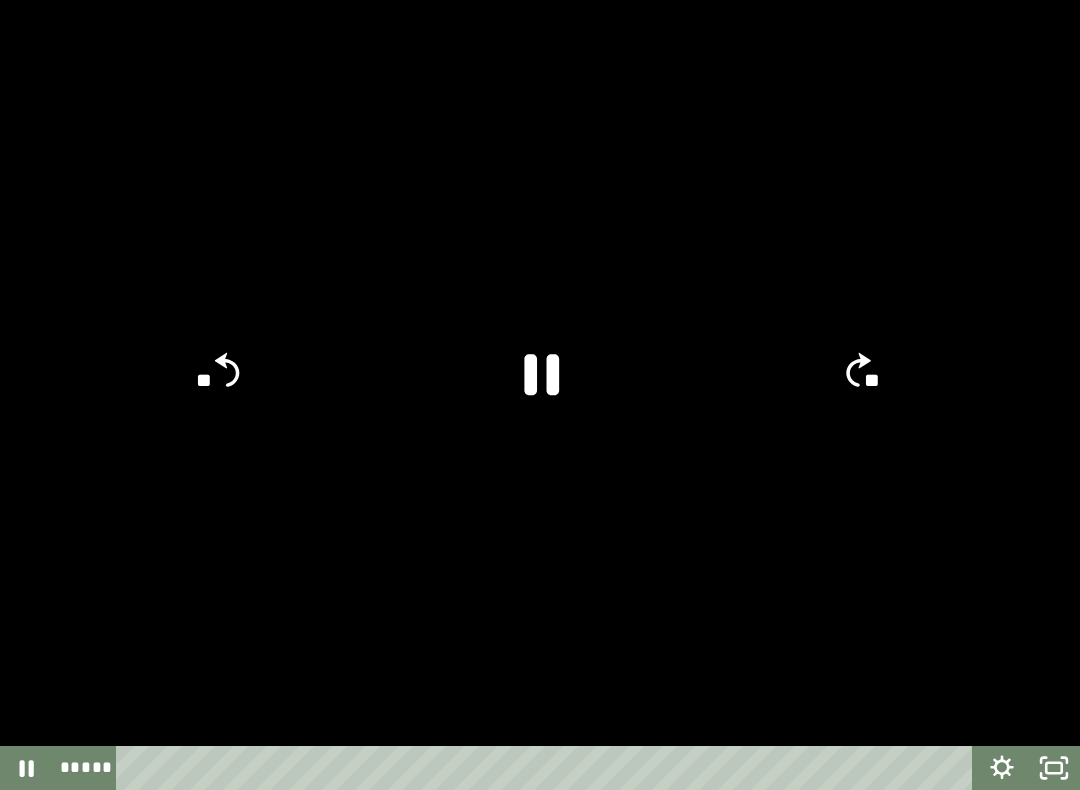 click on "**" 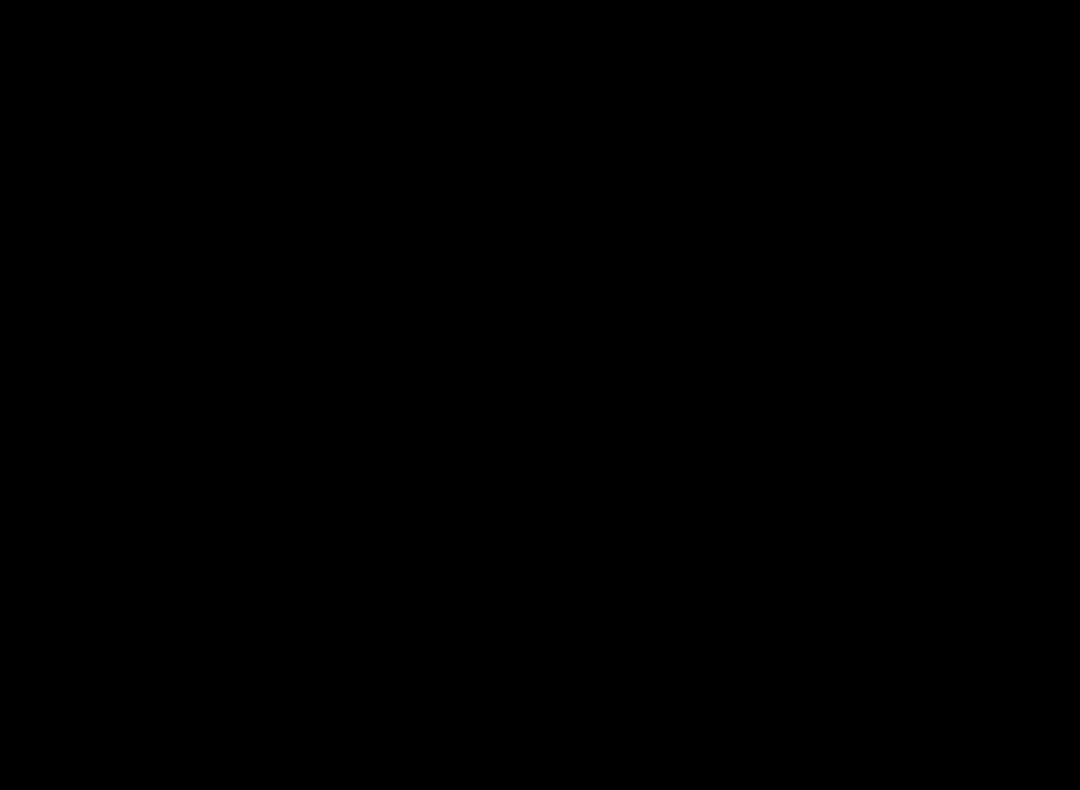 click at bounding box center (540, 395) 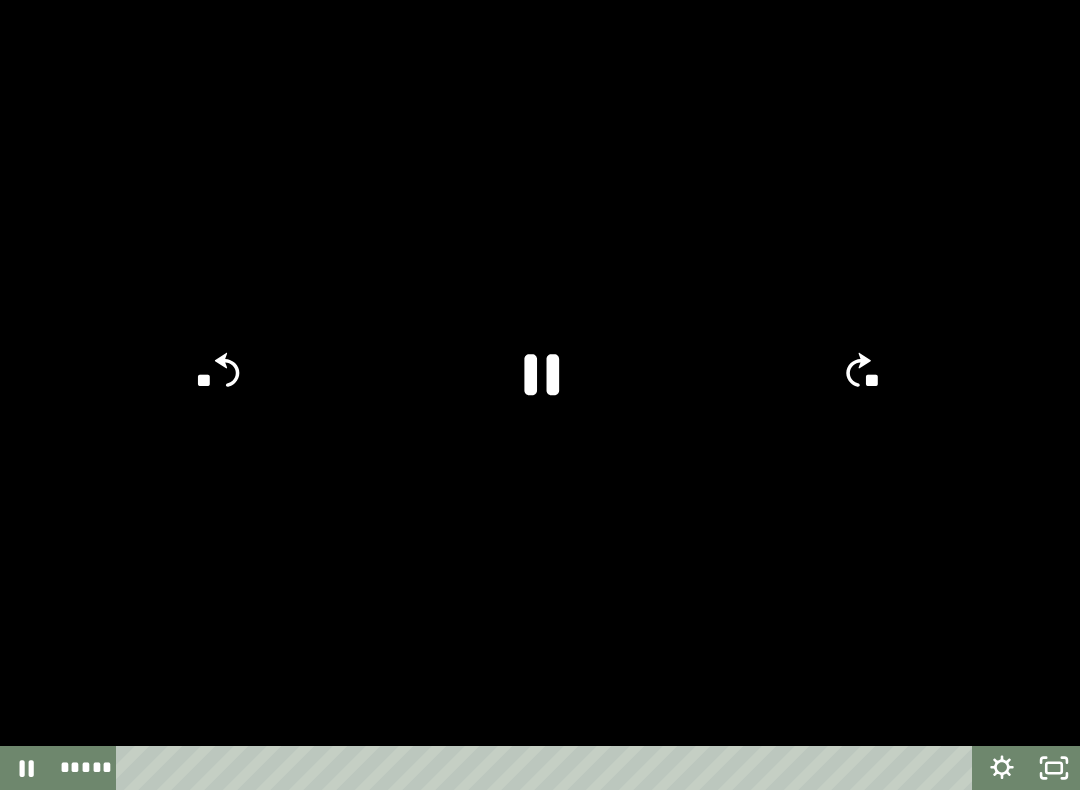 click 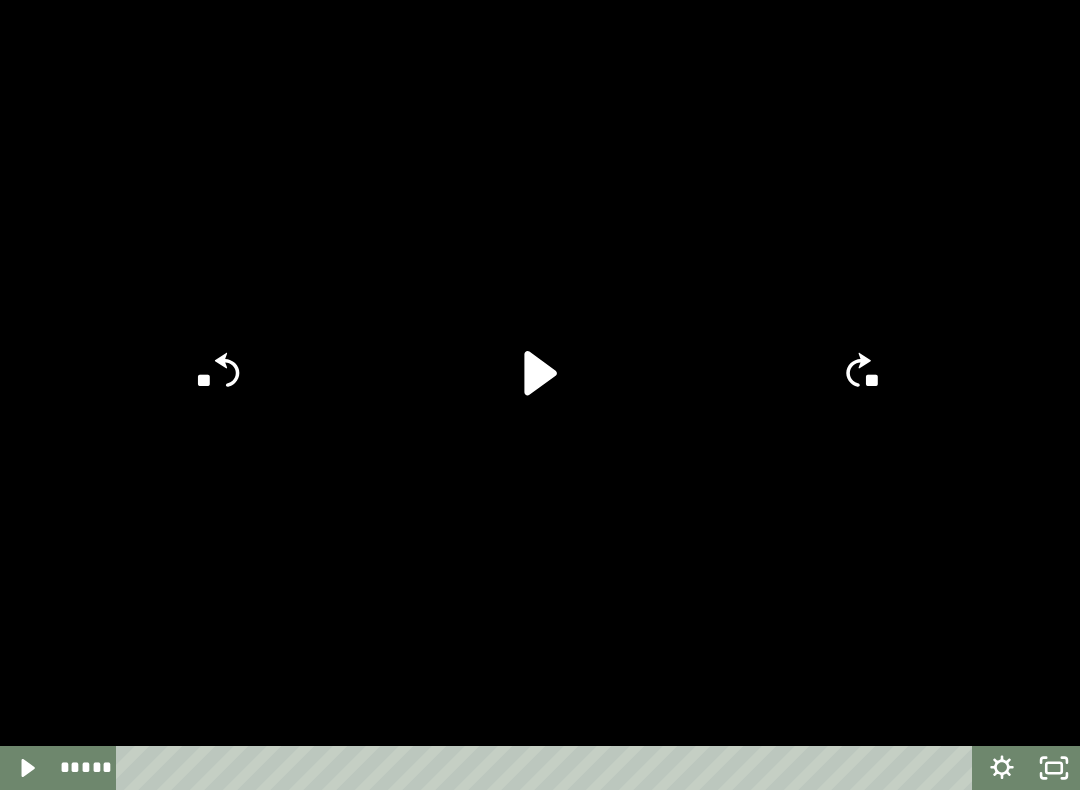 click 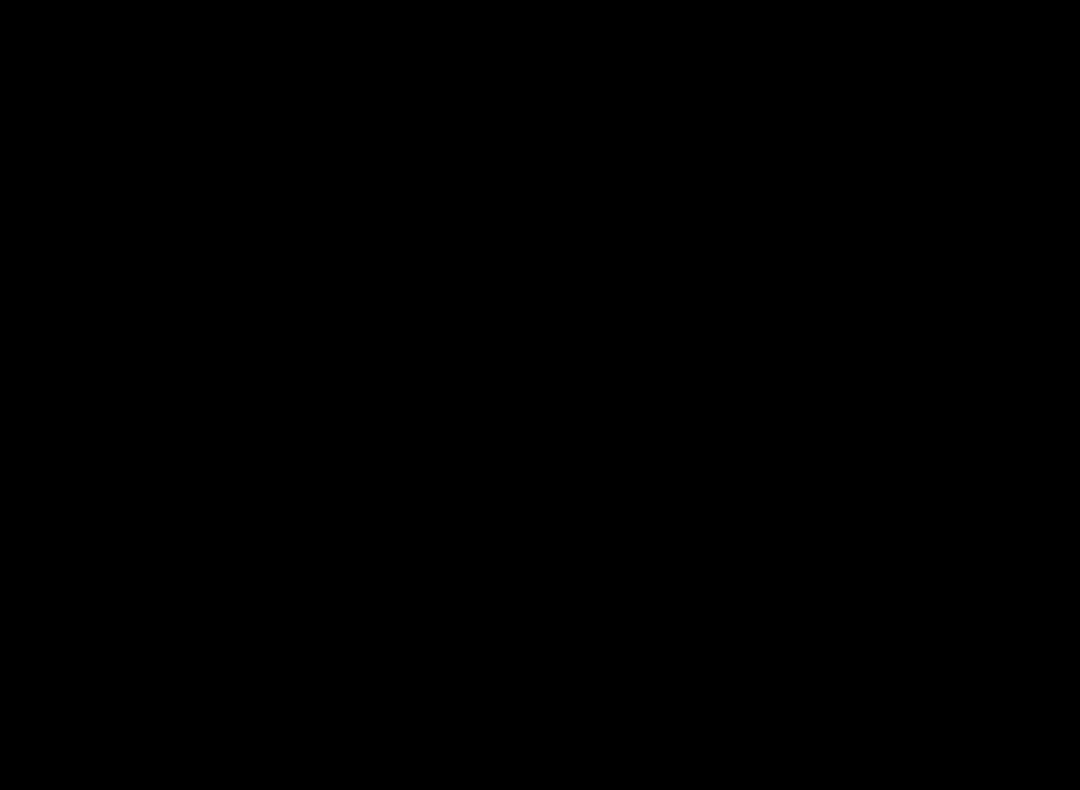 click at bounding box center [540, 395] 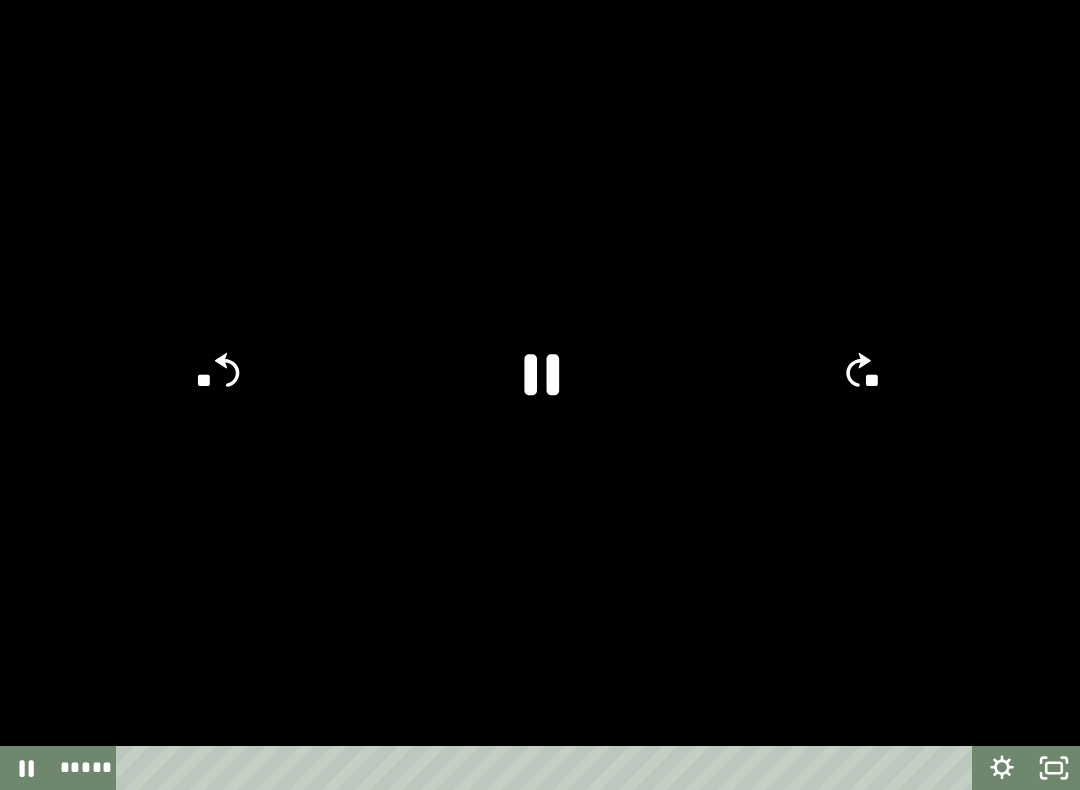 click on "**" 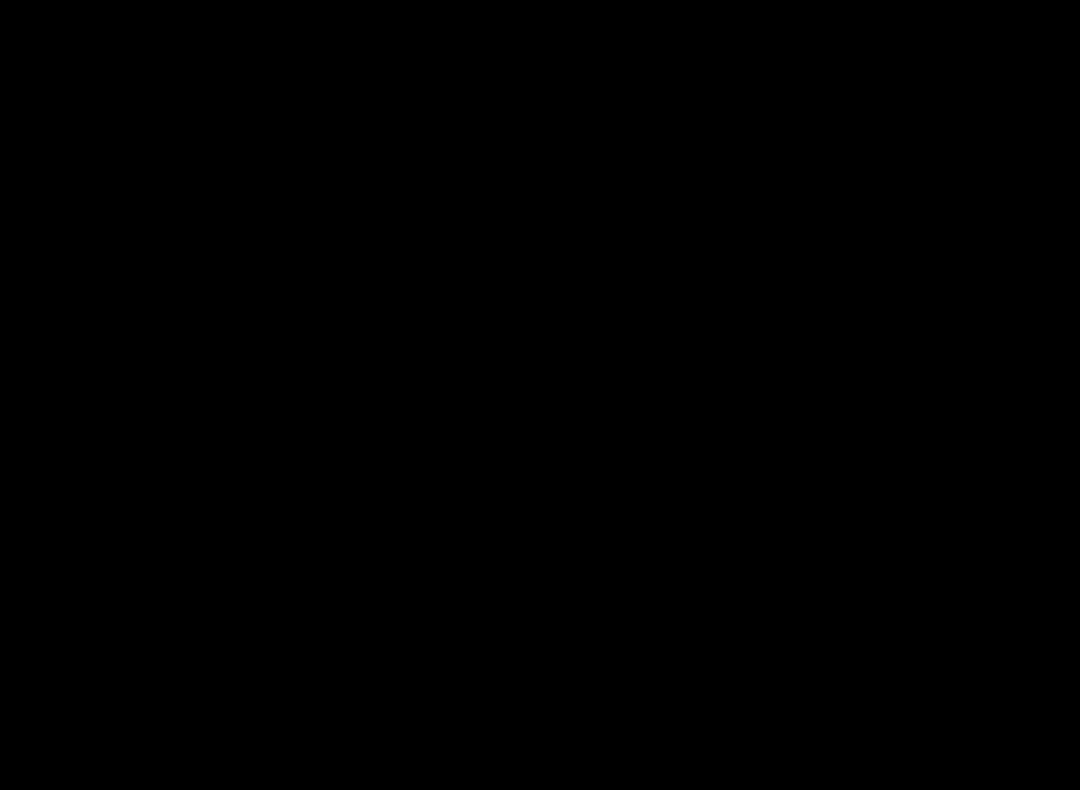 click at bounding box center [540, 395] 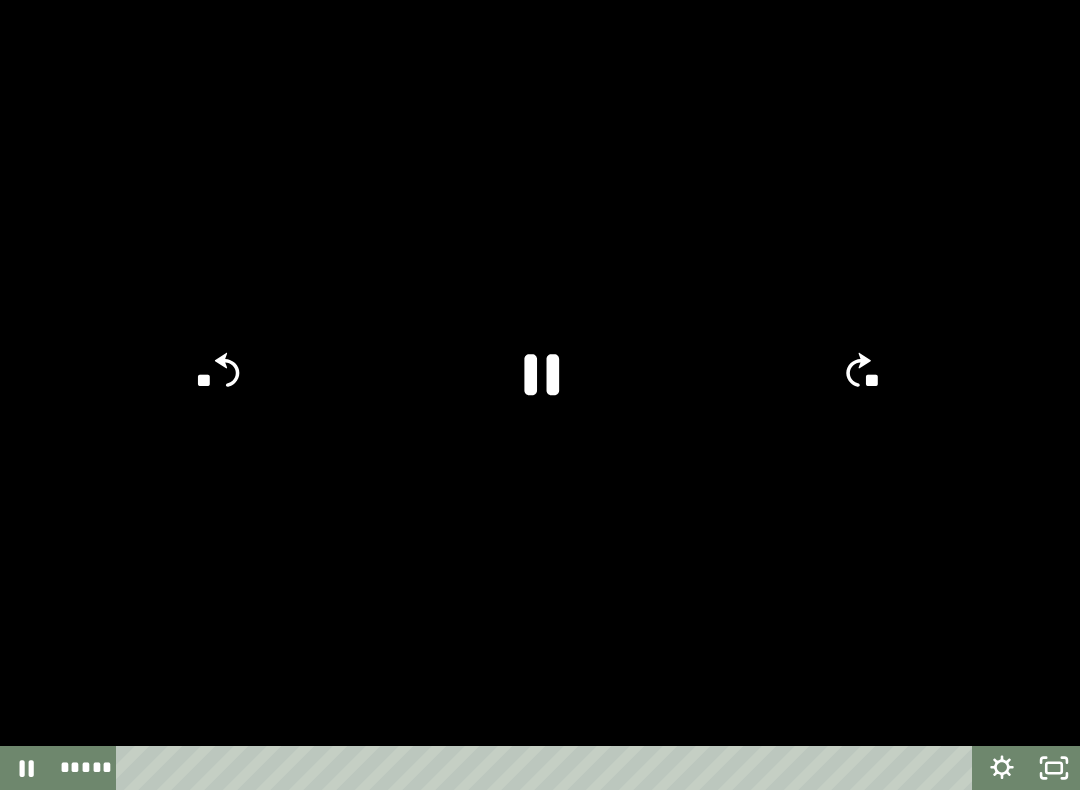 click 